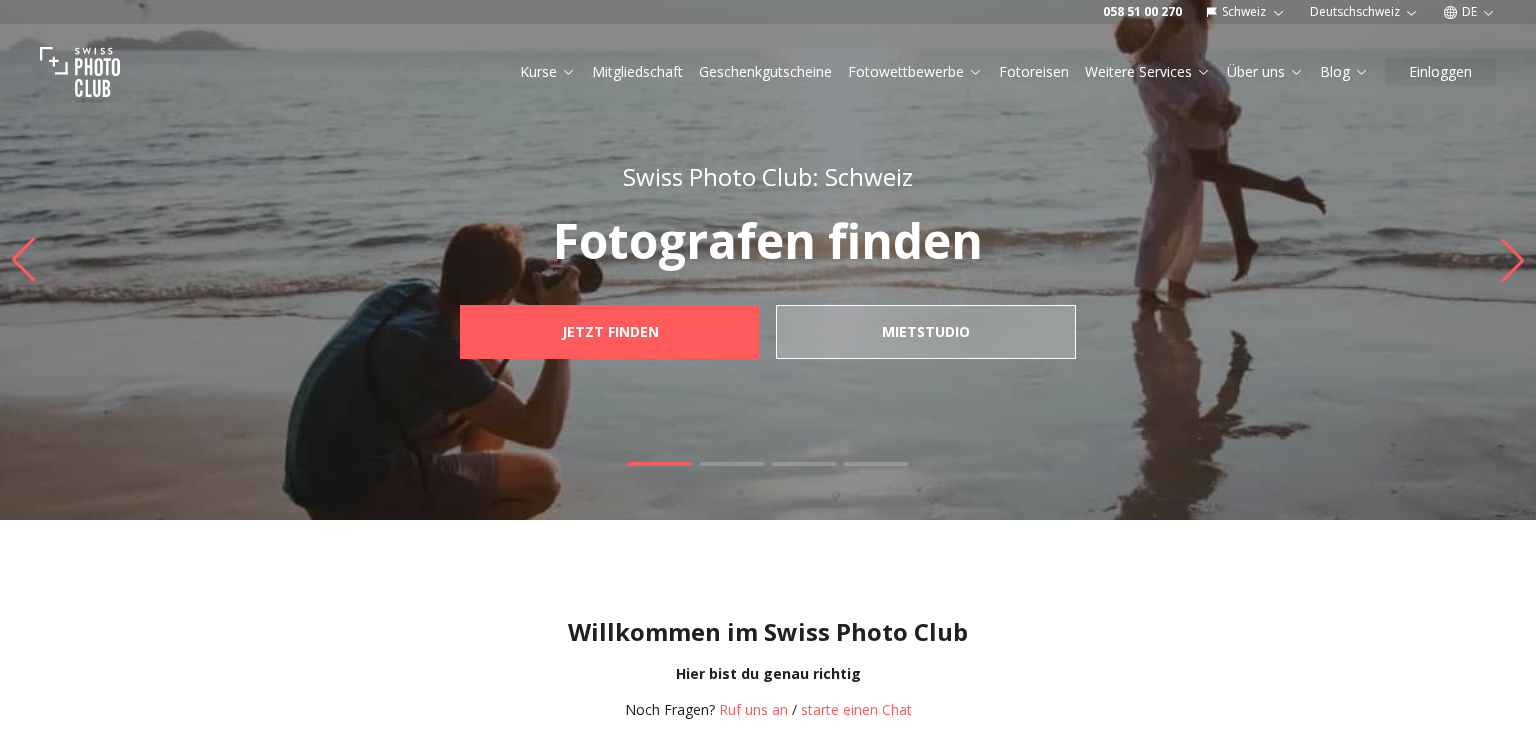 scroll, scrollTop: 0, scrollLeft: 0, axis: both 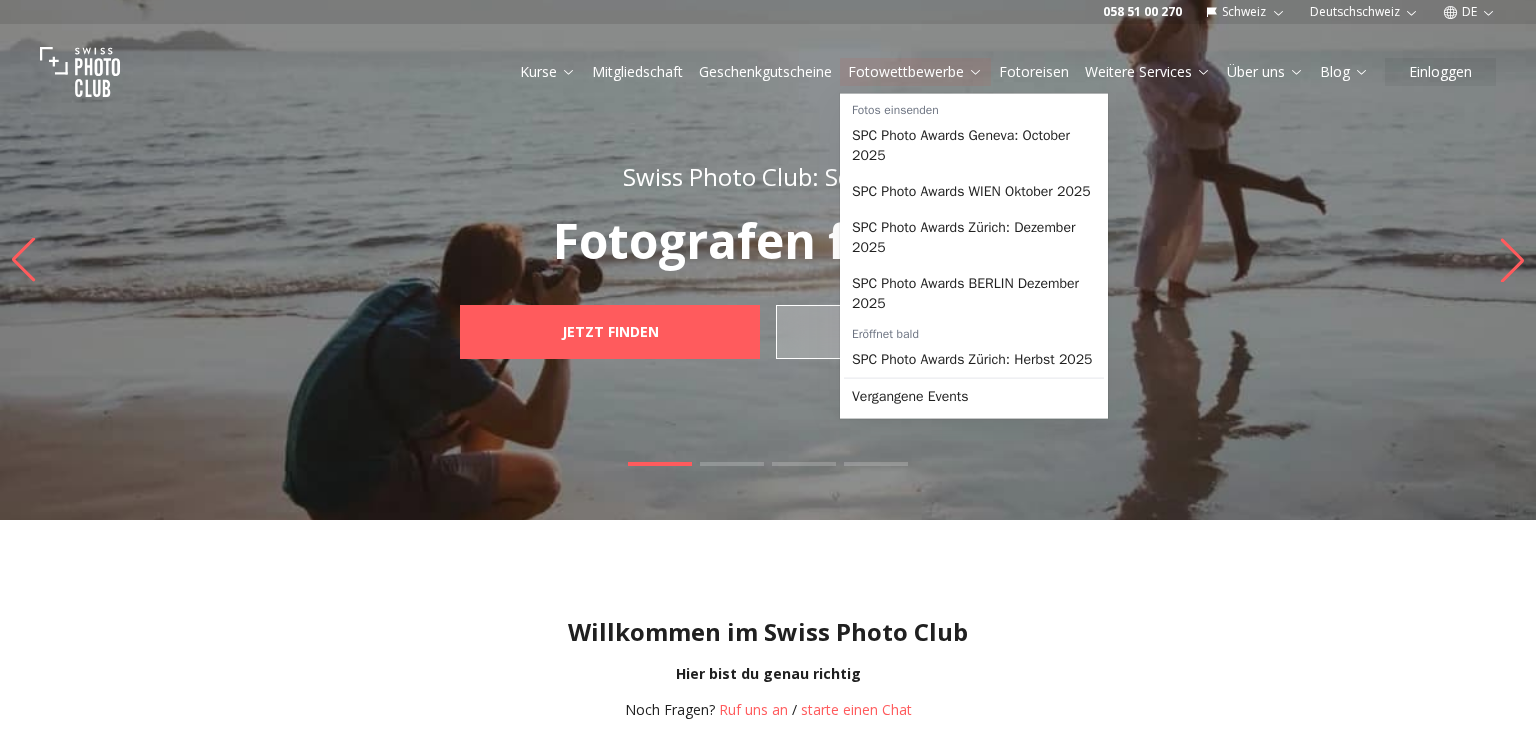 click on "Fotowettbewerbe" at bounding box center [915, 72] 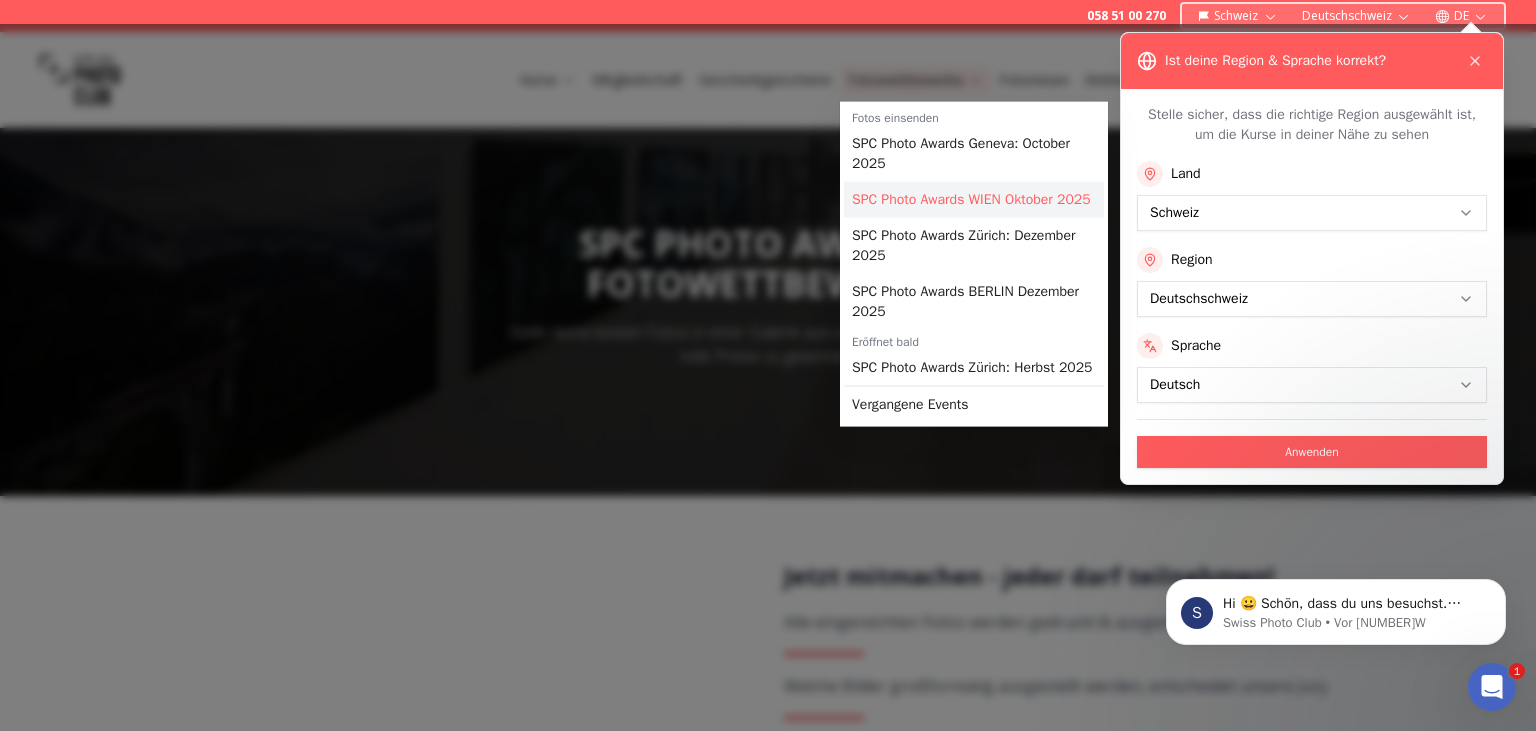 scroll, scrollTop: 0, scrollLeft: 0, axis: both 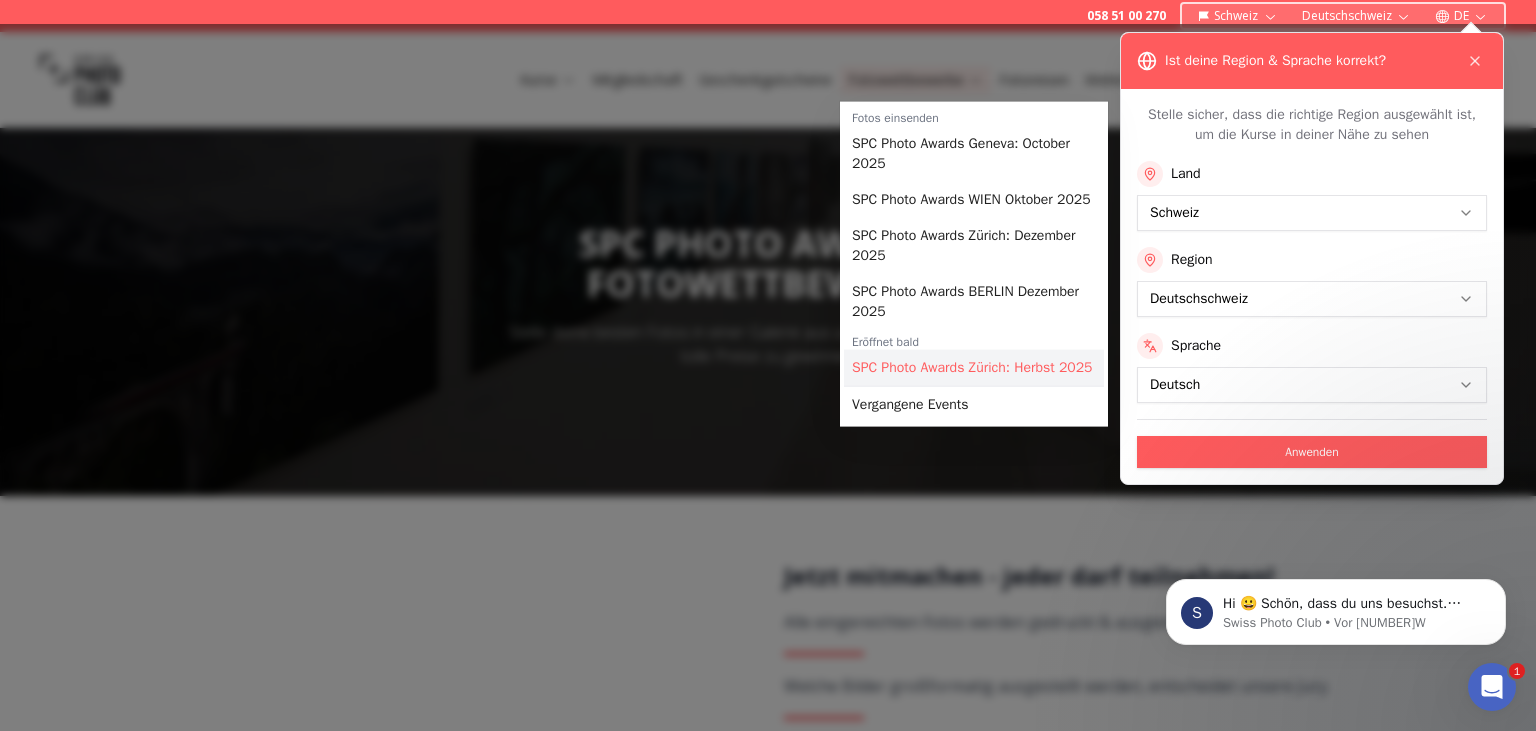 click on "SPC Photo Awards Zürich: Herbst 2025" at bounding box center [974, 368] 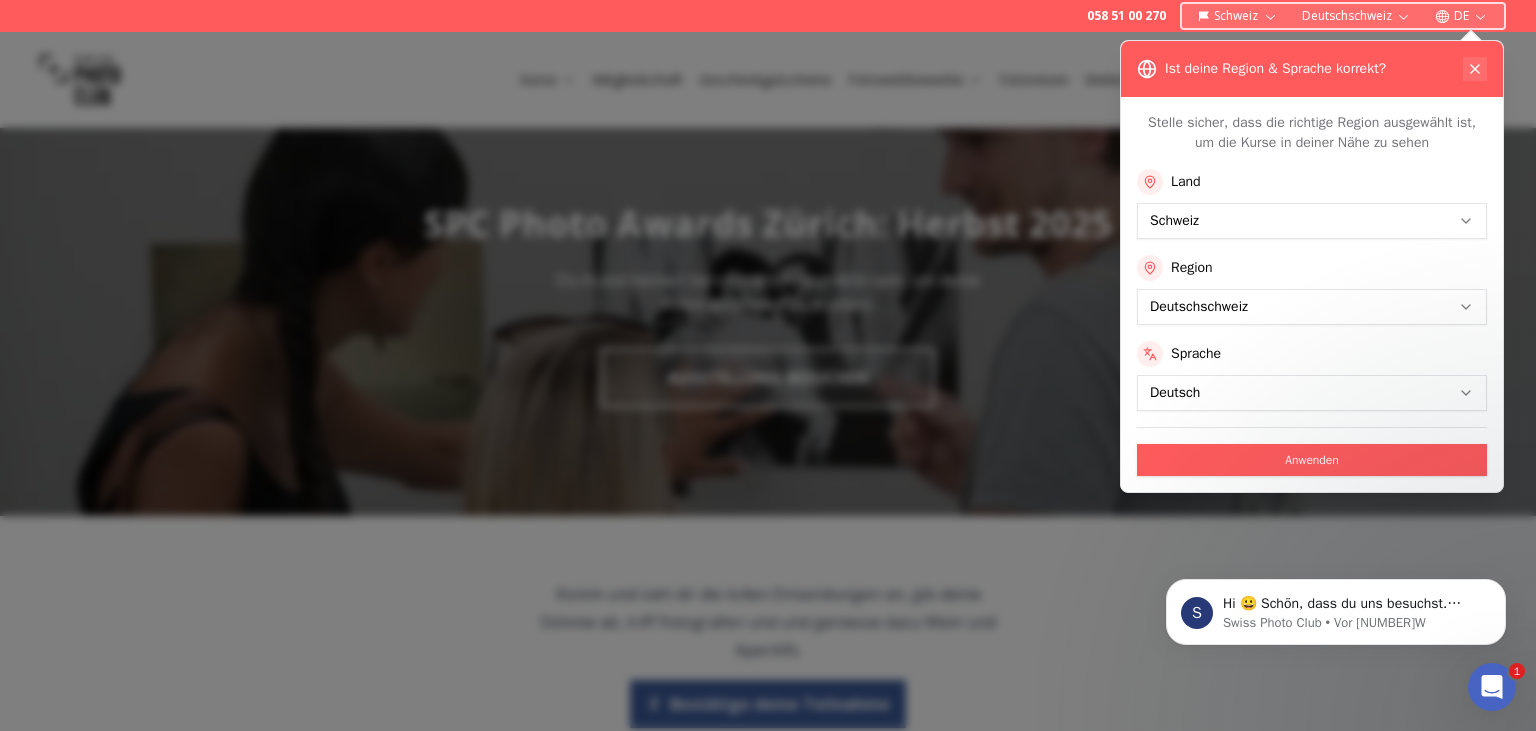 click 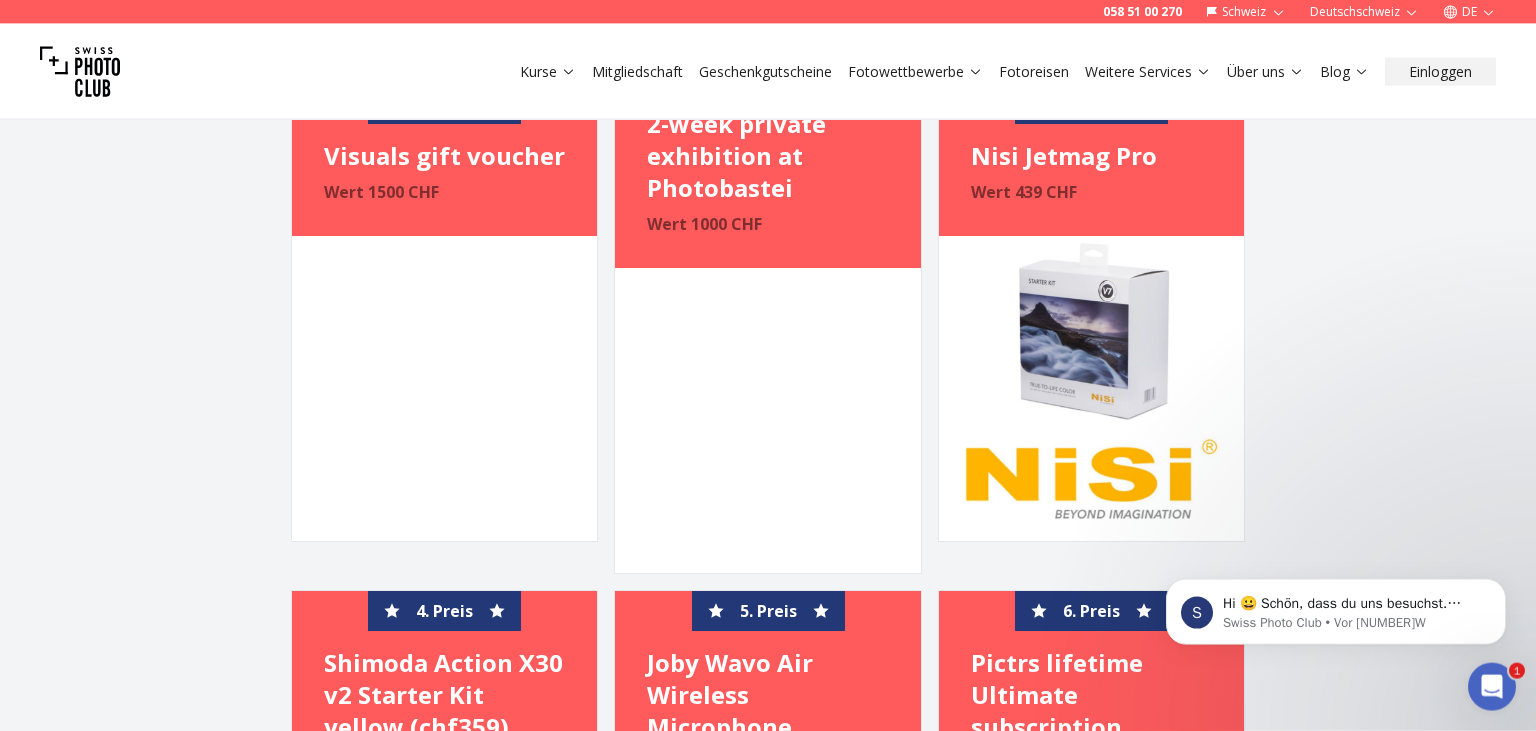 scroll, scrollTop: 2534, scrollLeft: 0, axis: vertical 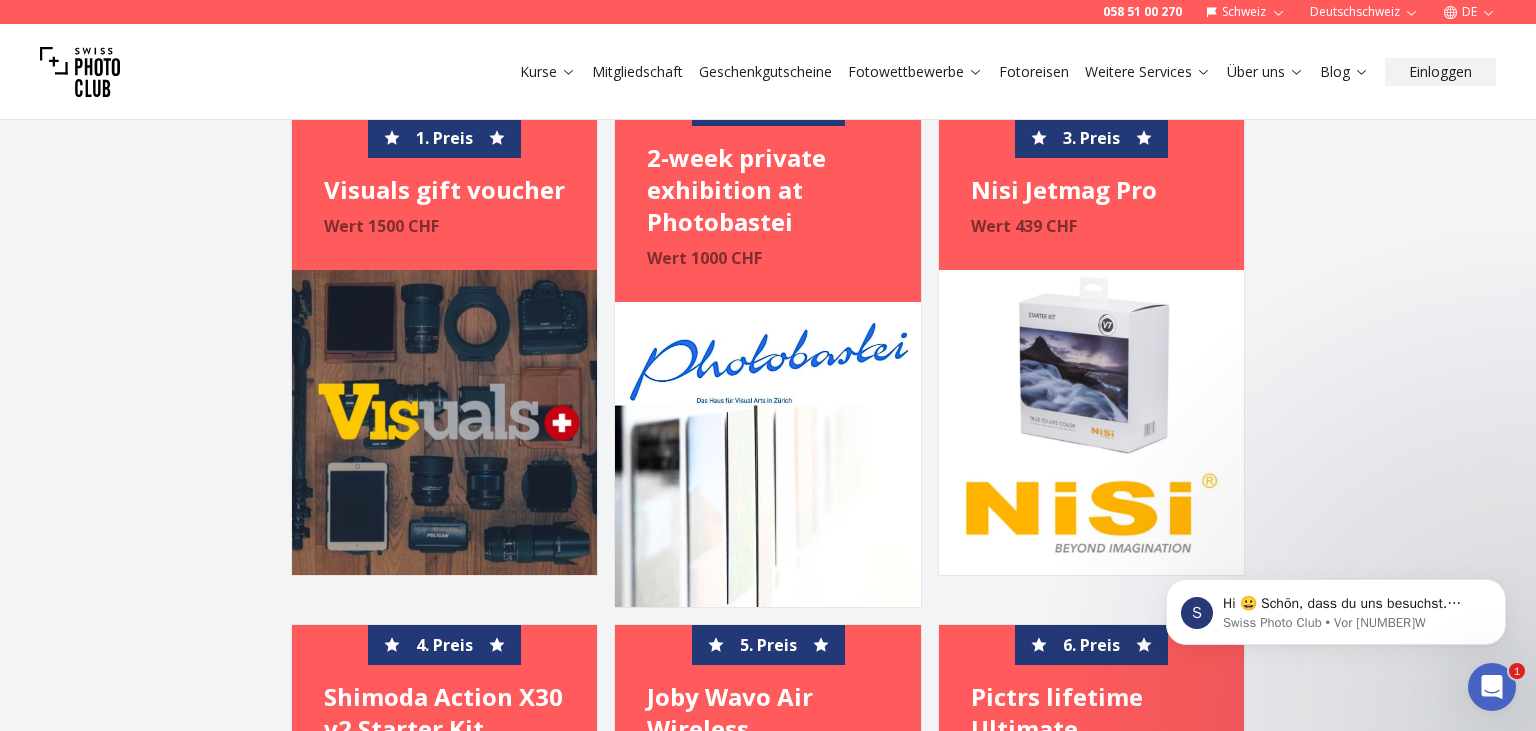 click at bounding box center [444, 422] 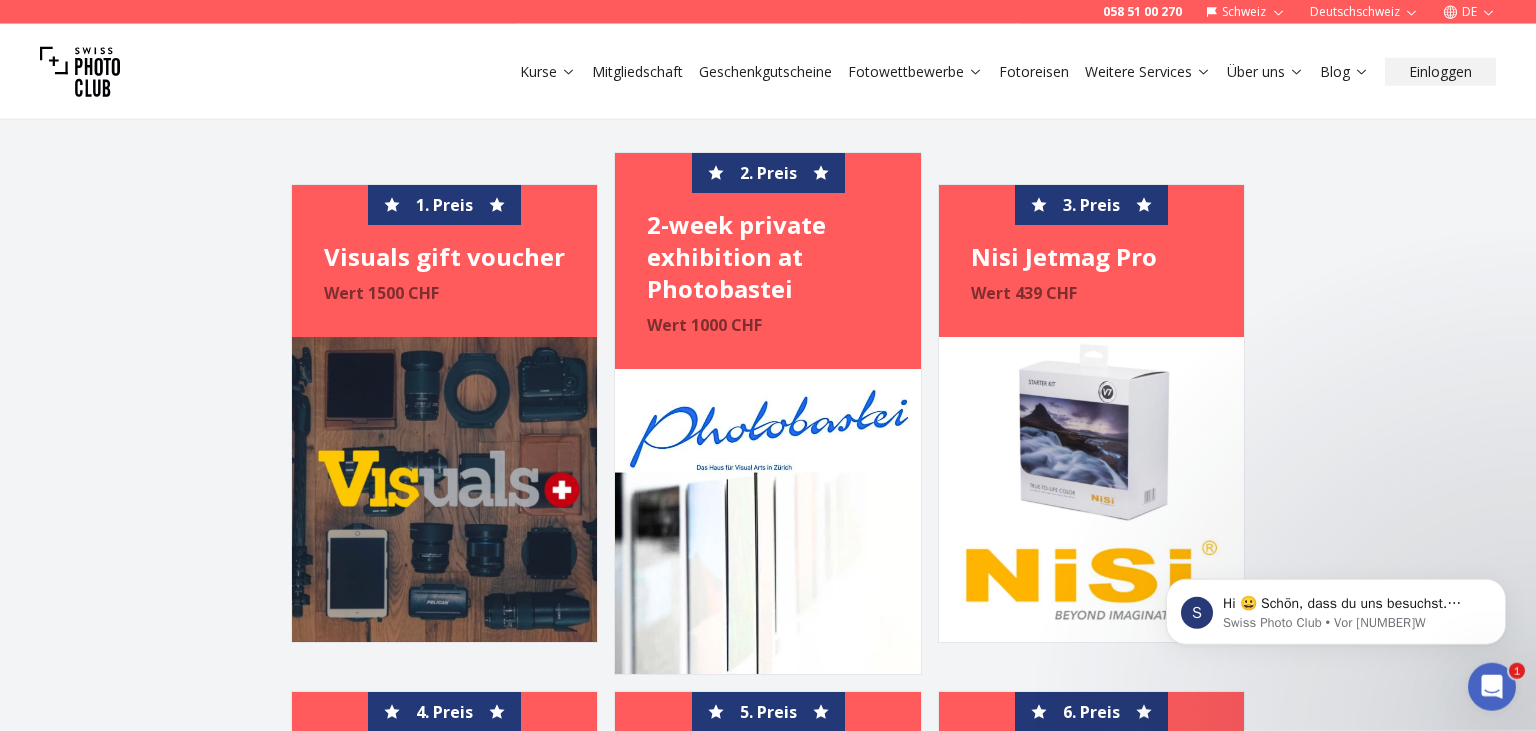 scroll, scrollTop: 2428, scrollLeft: 0, axis: vertical 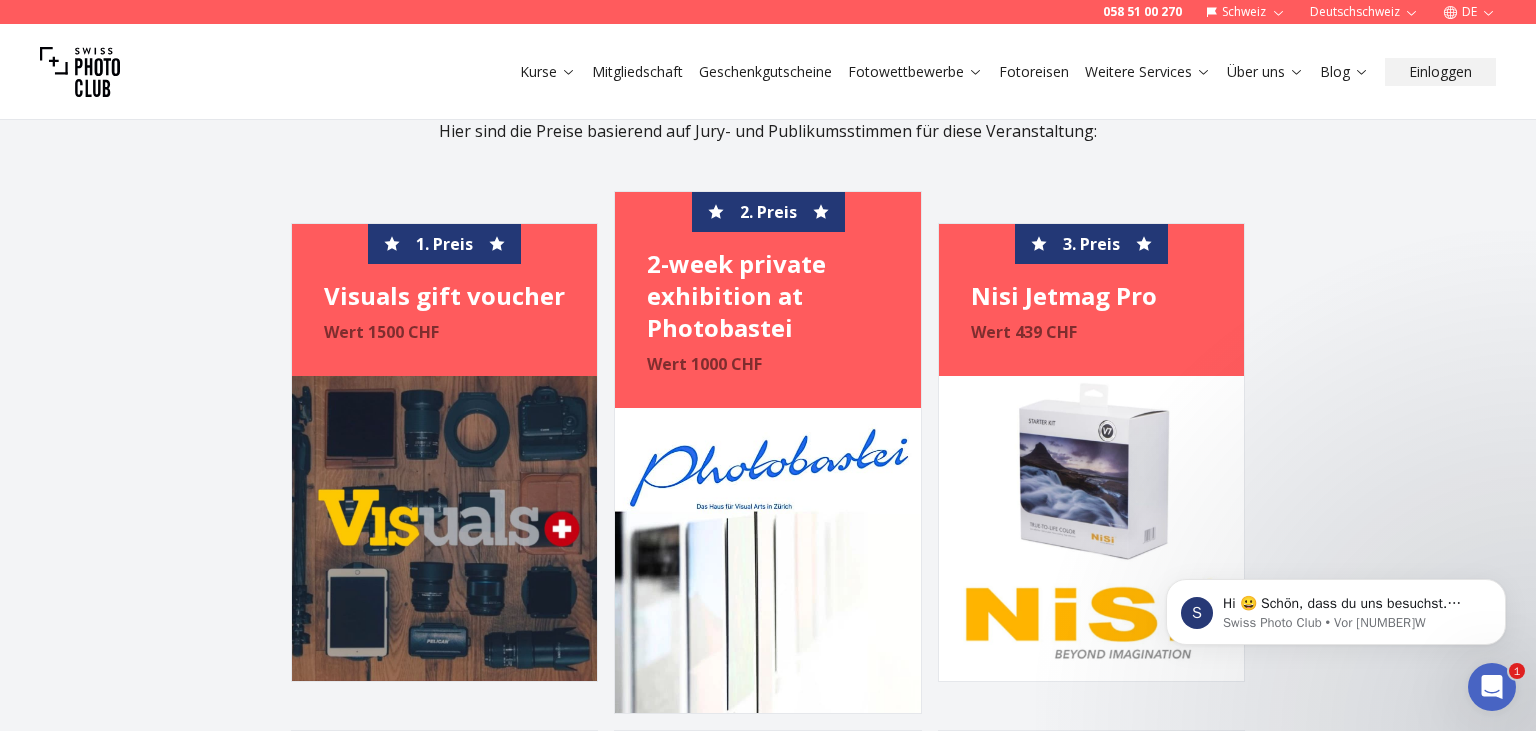 click on "1. Preis" at bounding box center [444, 244] 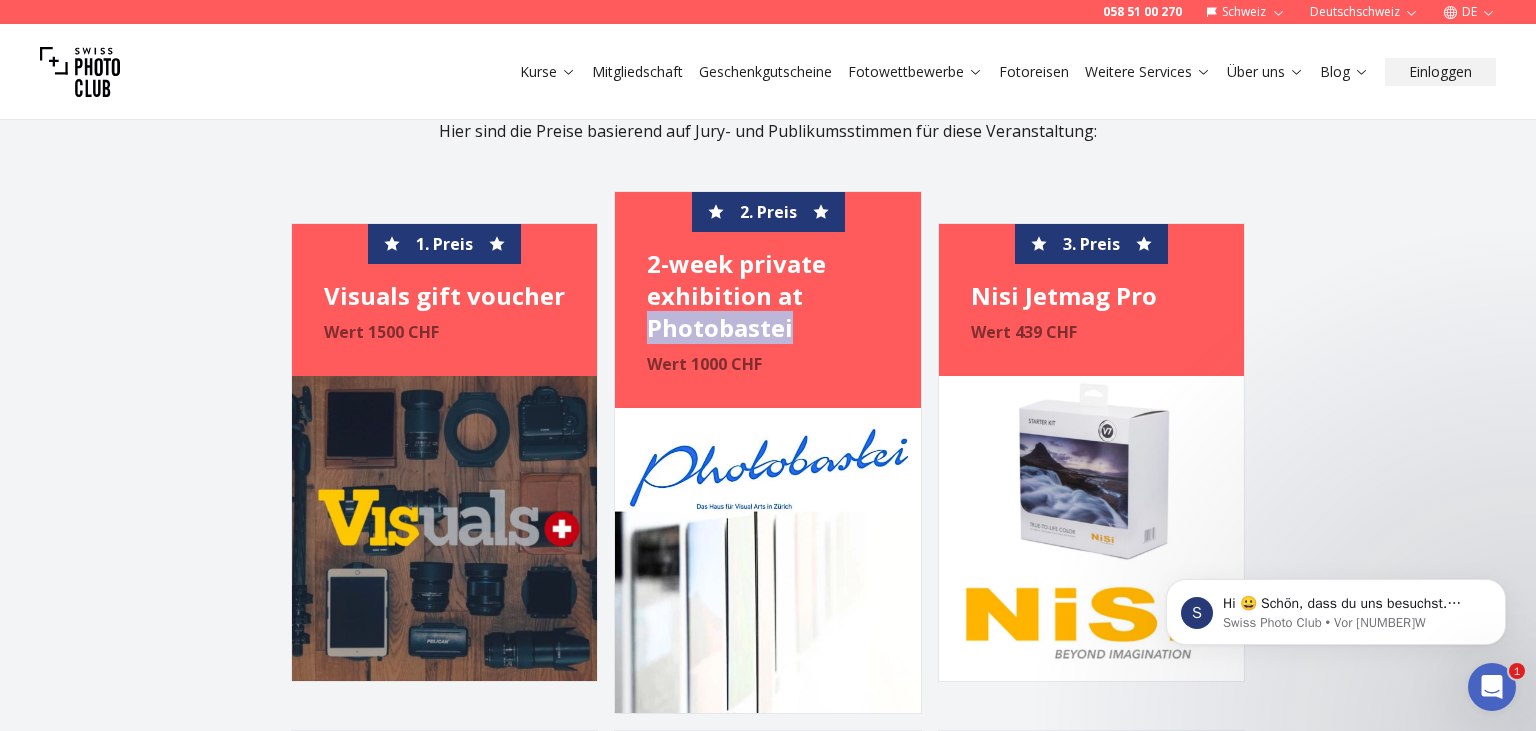 drag, startPoint x: 784, startPoint y: 299, endPoint x: 657, endPoint y: 290, distance: 127.3185 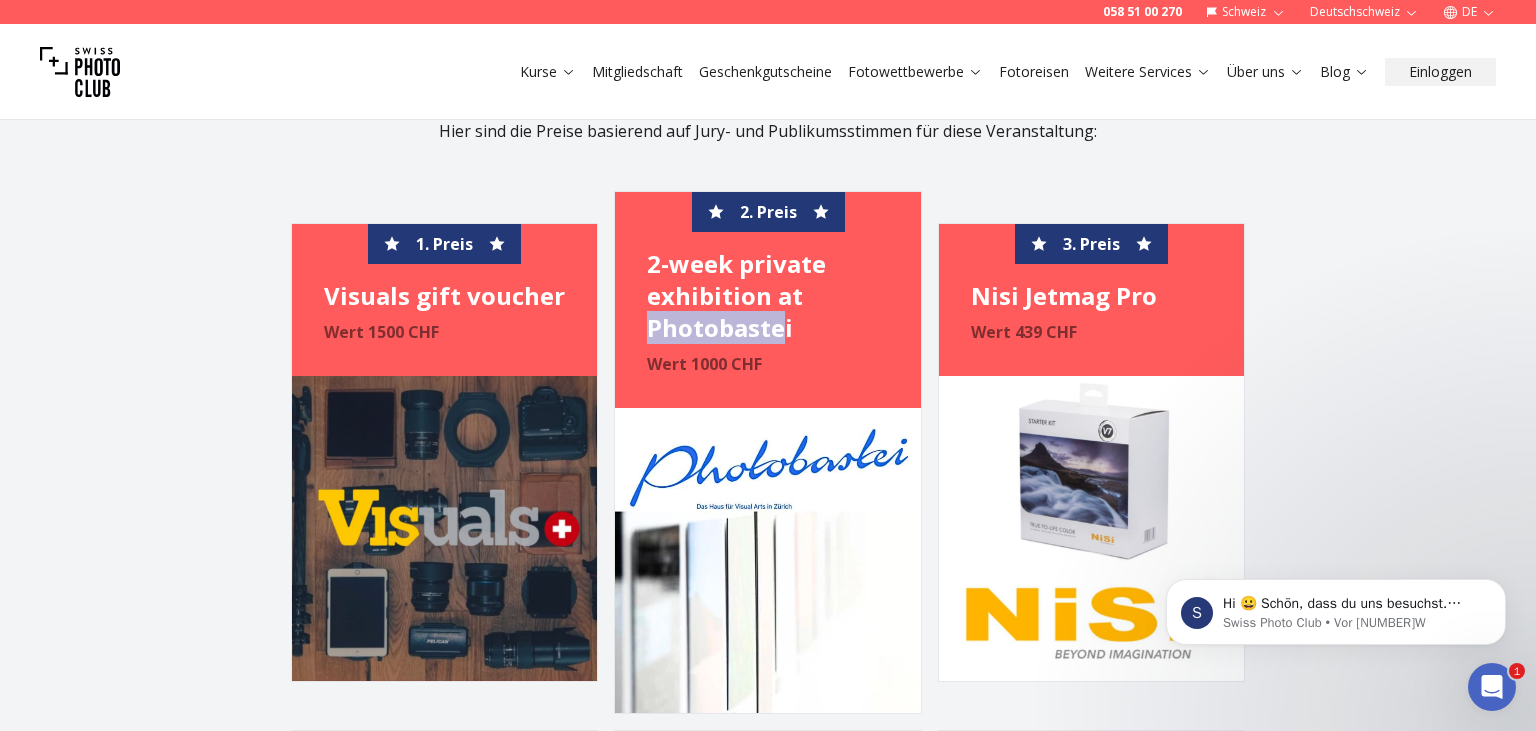drag, startPoint x: 651, startPoint y: 298, endPoint x: 780, endPoint y: 300, distance: 129.0155 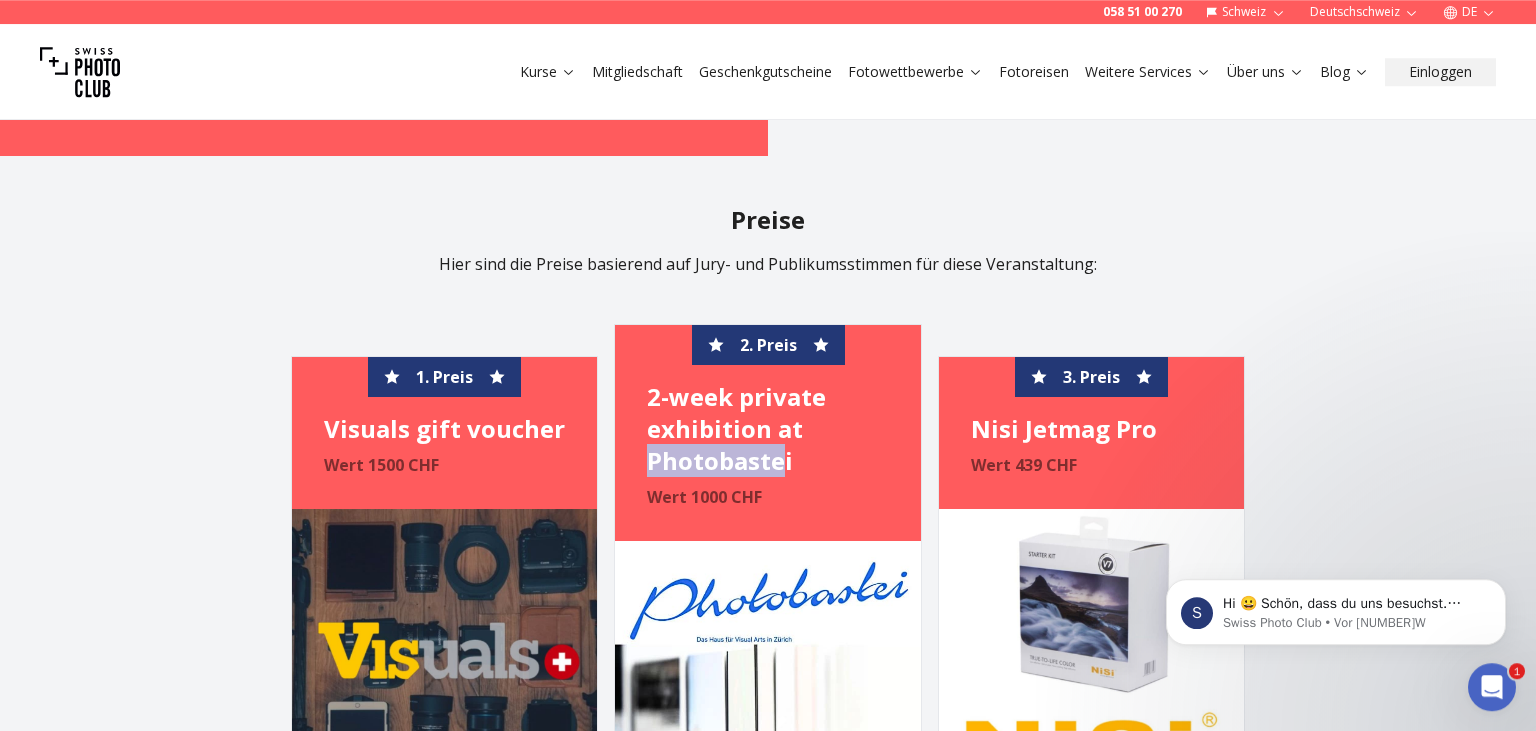 scroll, scrollTop: 2112, scrollLeft: 0, axis: vertical 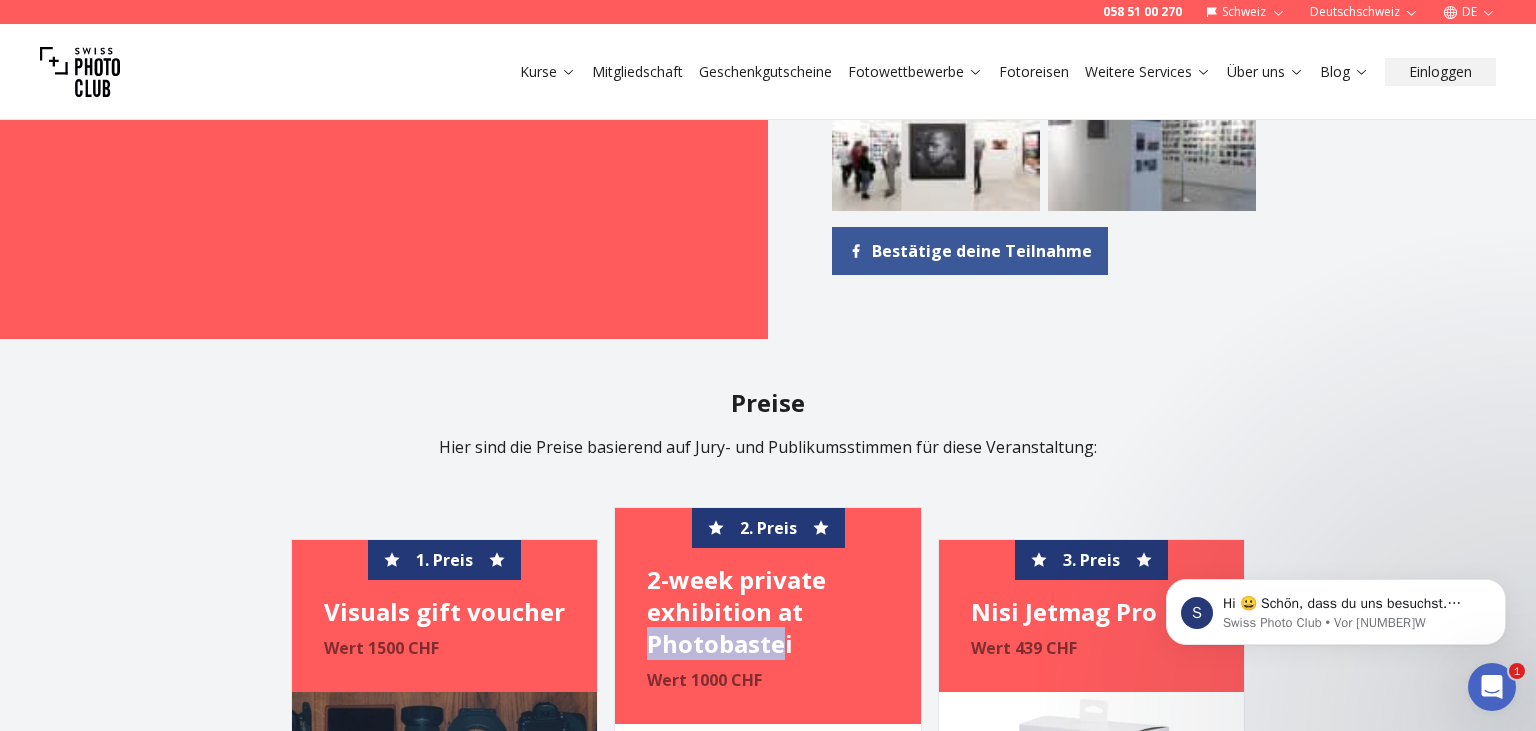click on "Fotoreisen" at bounding box center (1034, 72) 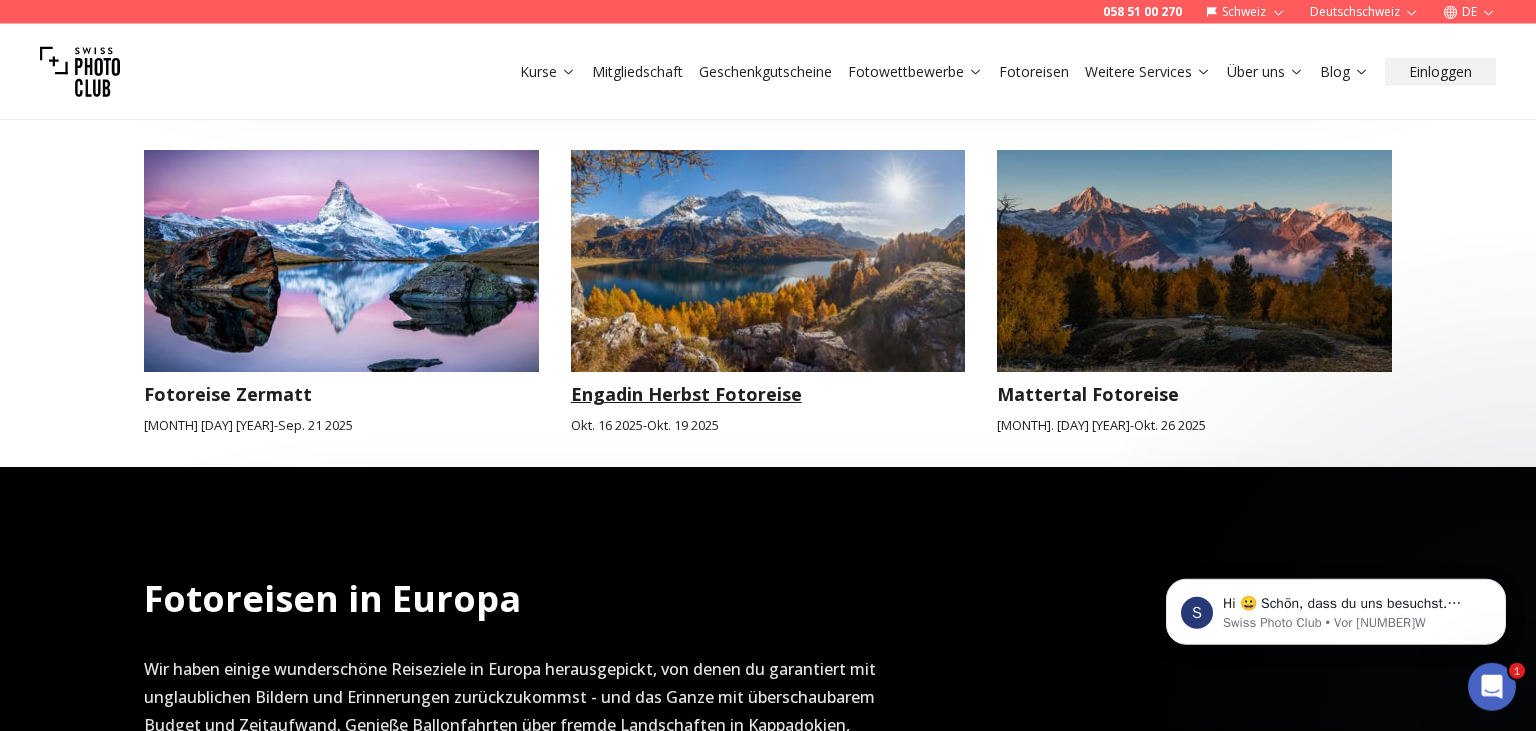 scroll, scrollTop: 950, scrollLeft: 0, axis: vertical 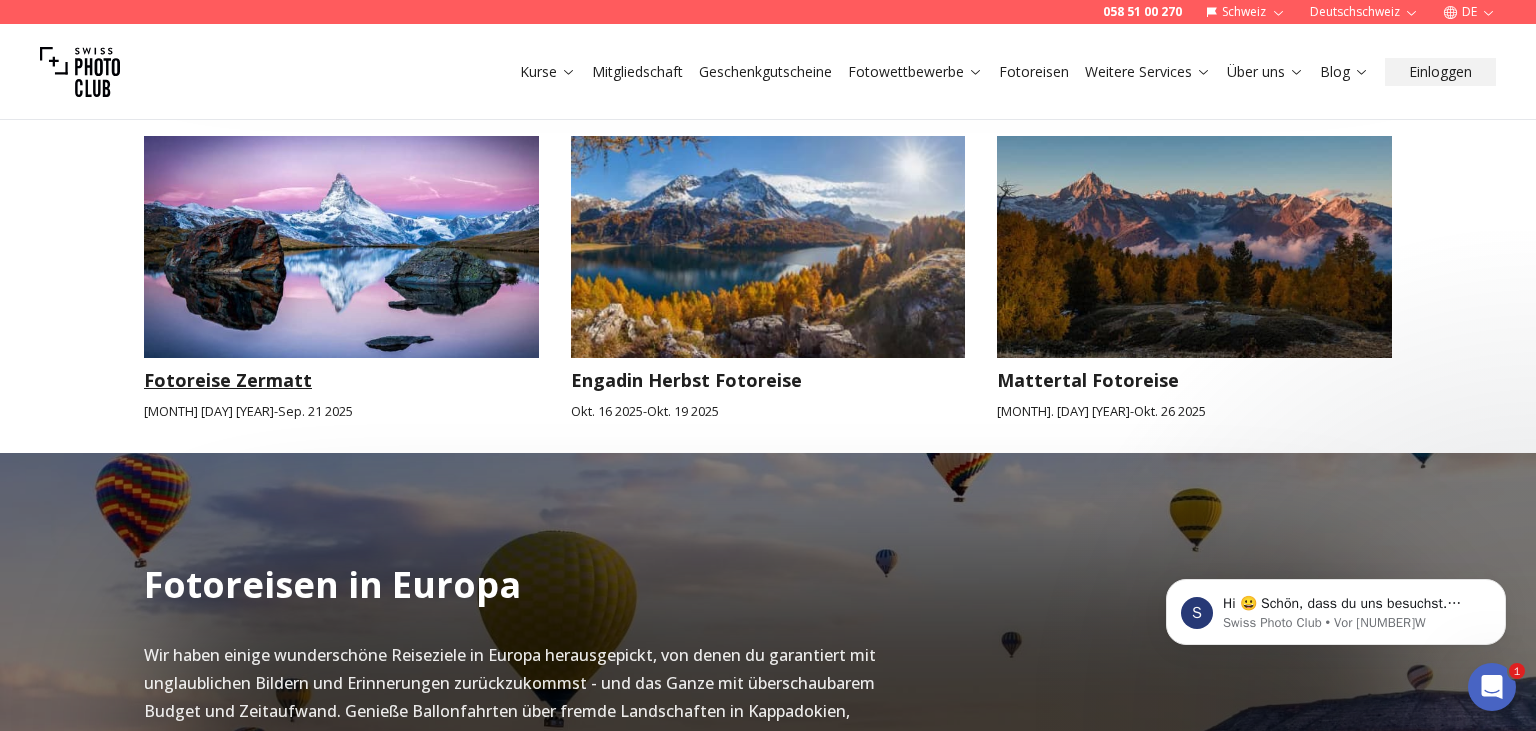 click at bounding box center [341, 247] 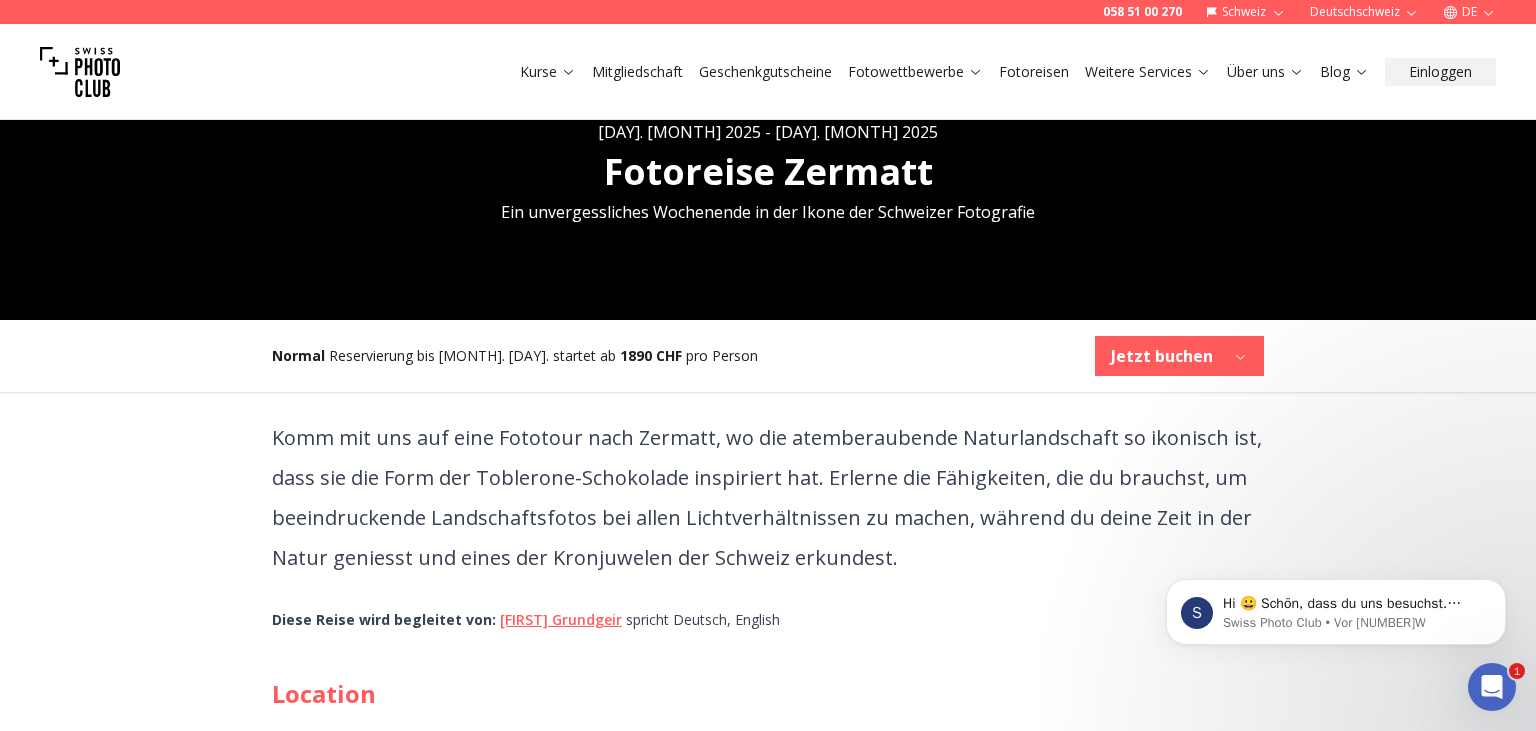 scroll, scrollTop: 633, scrollLeft: 0, axis: vertical 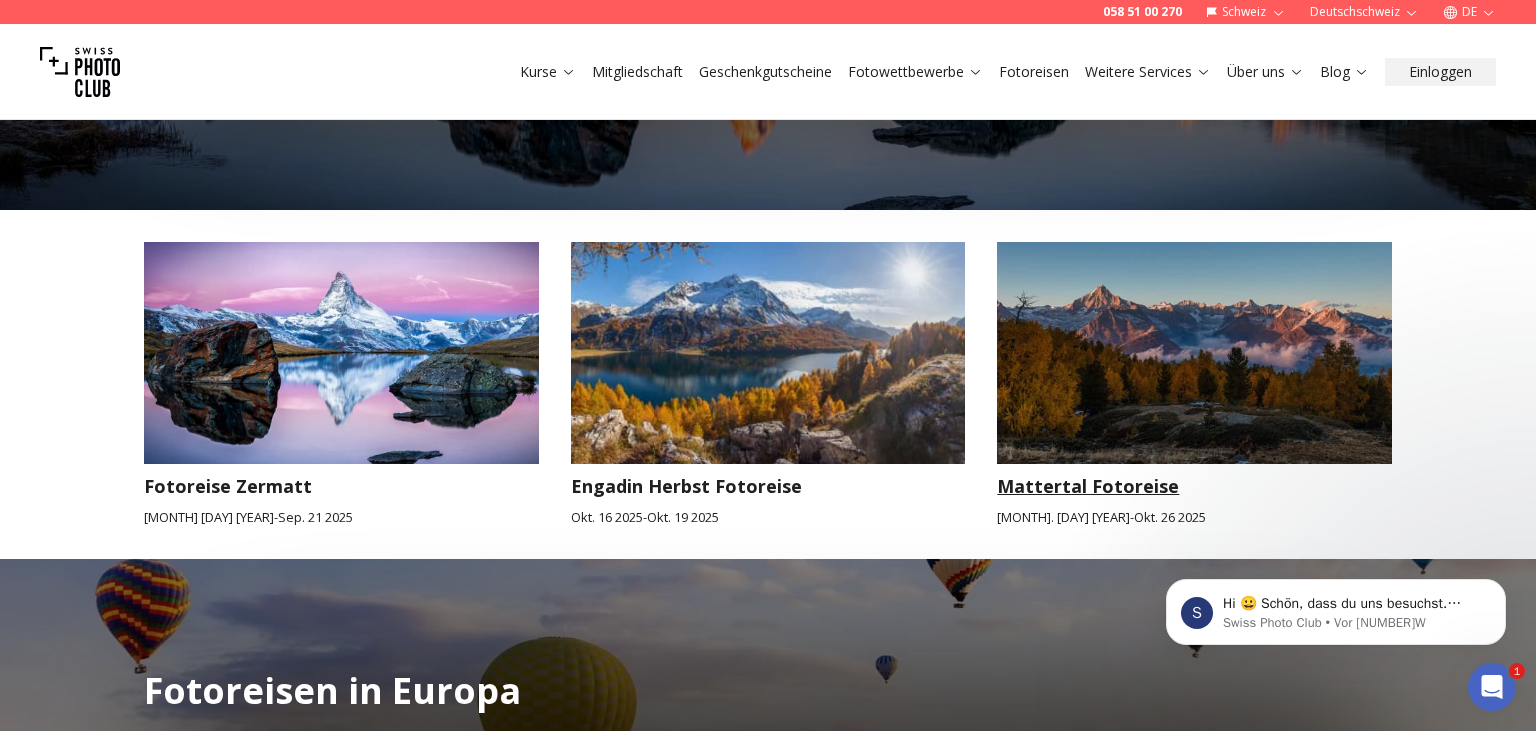 click at bounding box center [1194, 353] 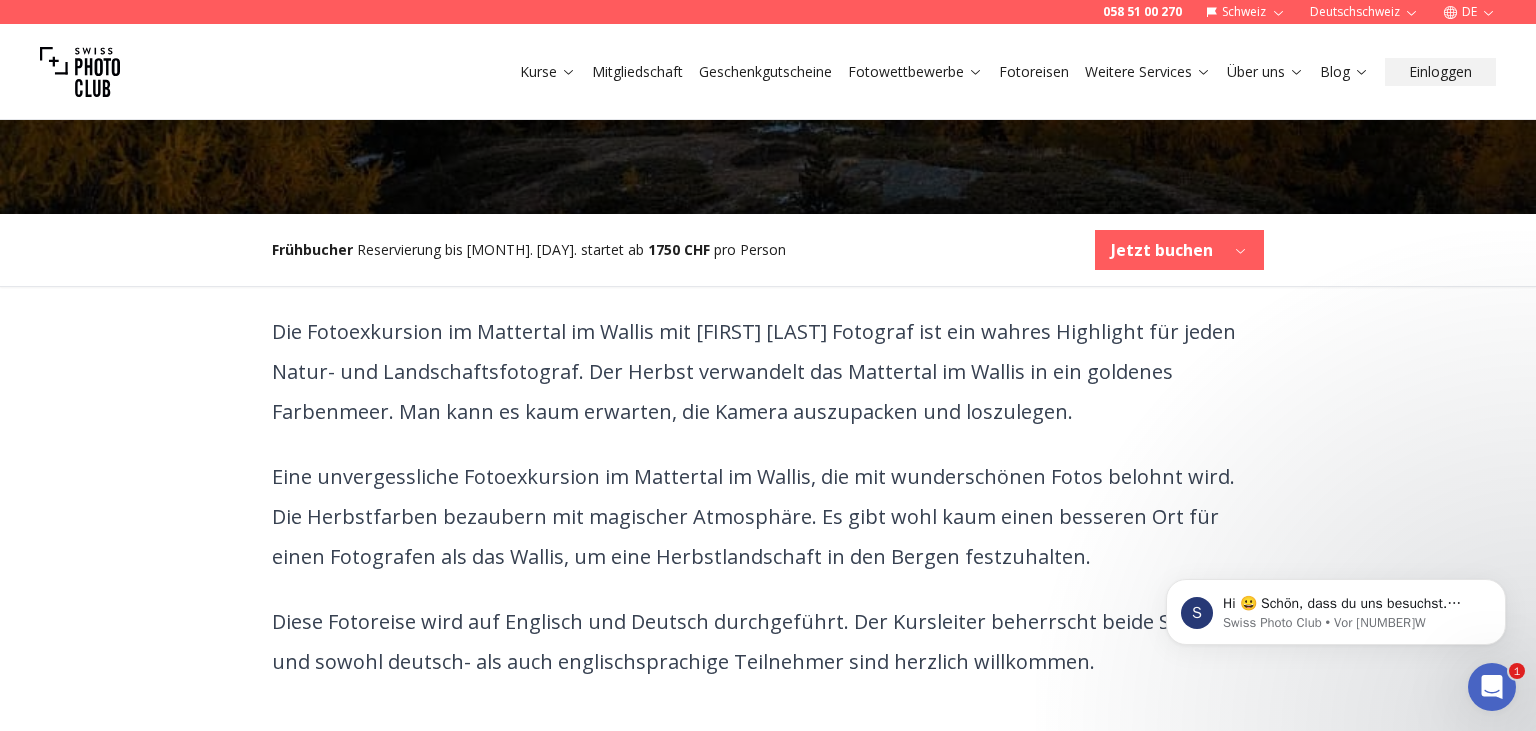 scroll, scrollTop: 844, scrollLeft: 0, axis: vertical 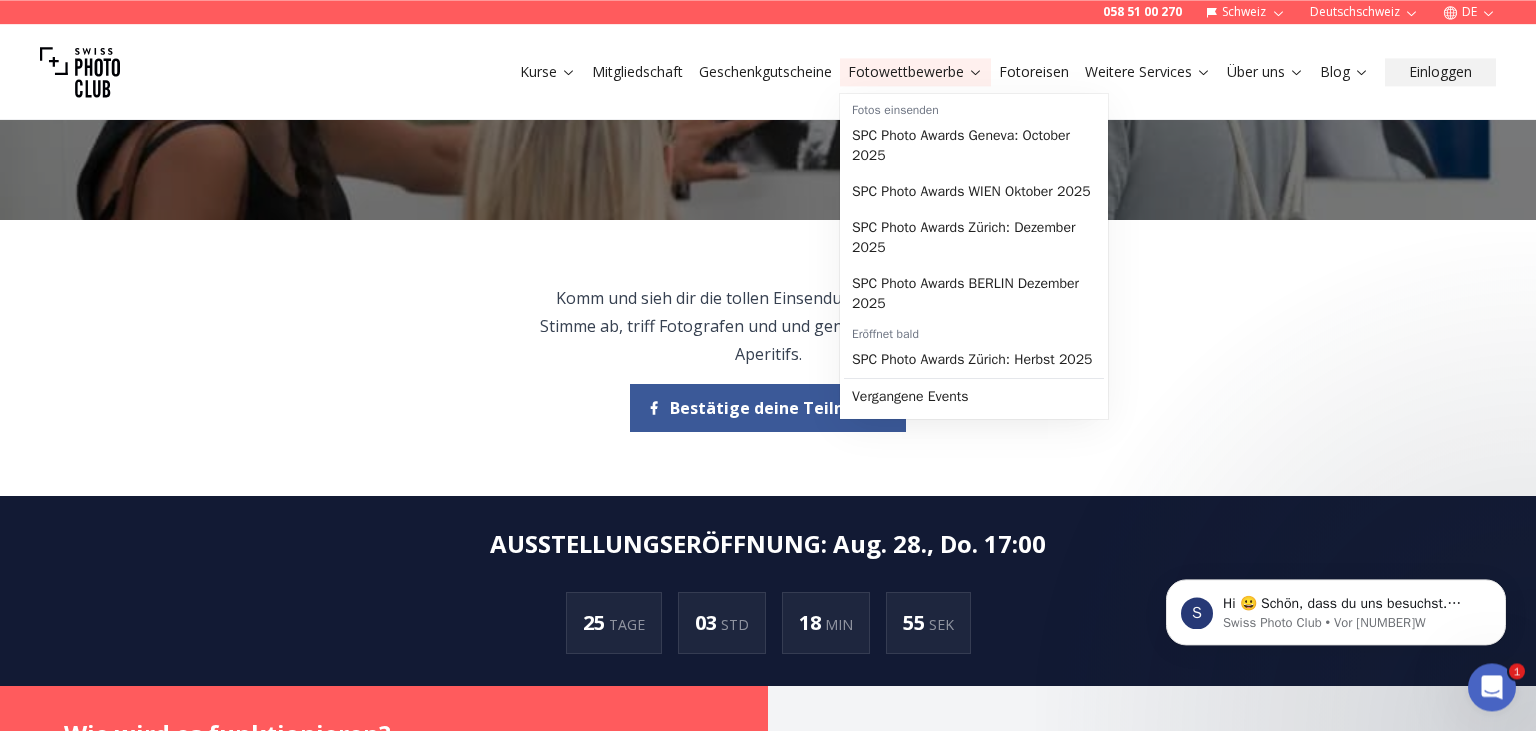 click 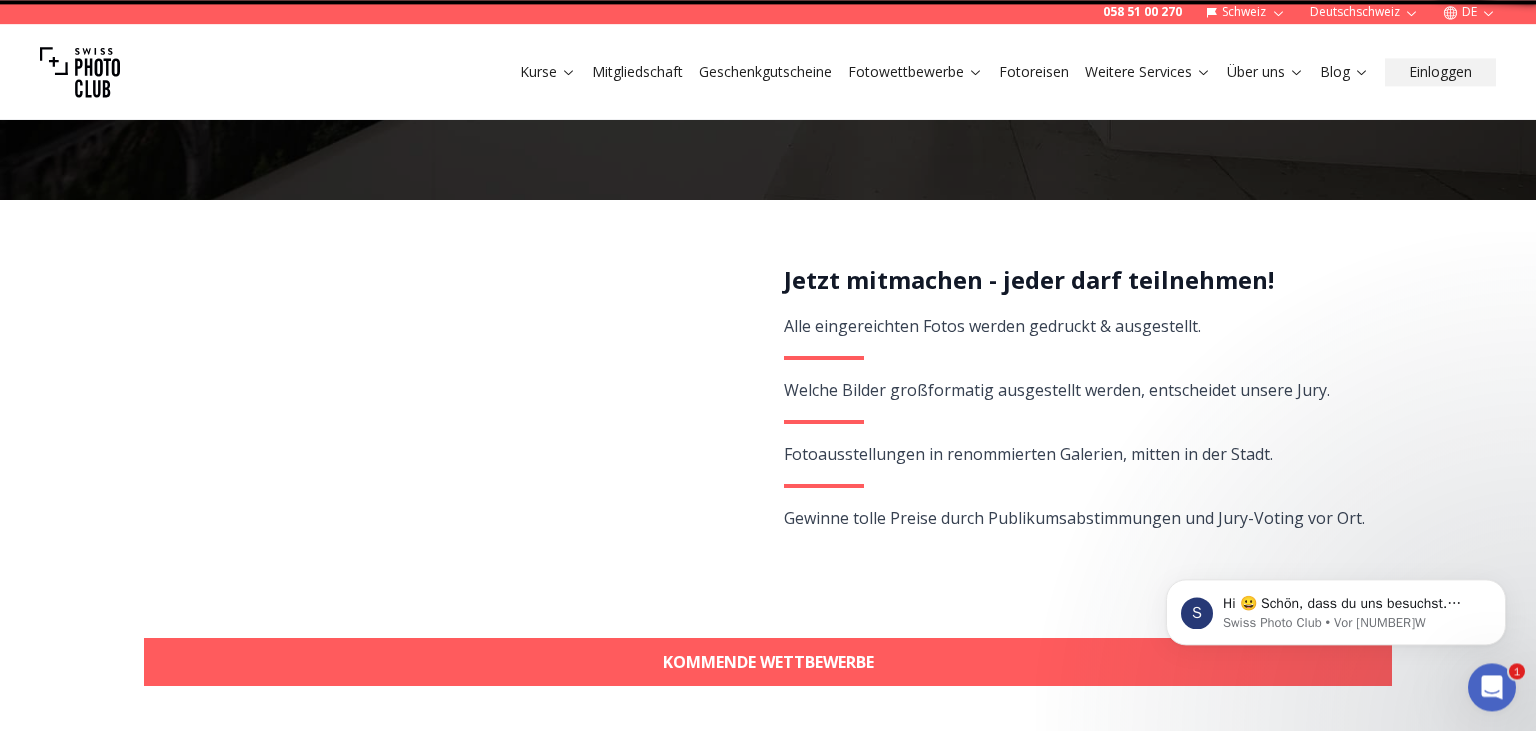 scroll, scrollTop: 0, scrollLeft: 0, axis: both 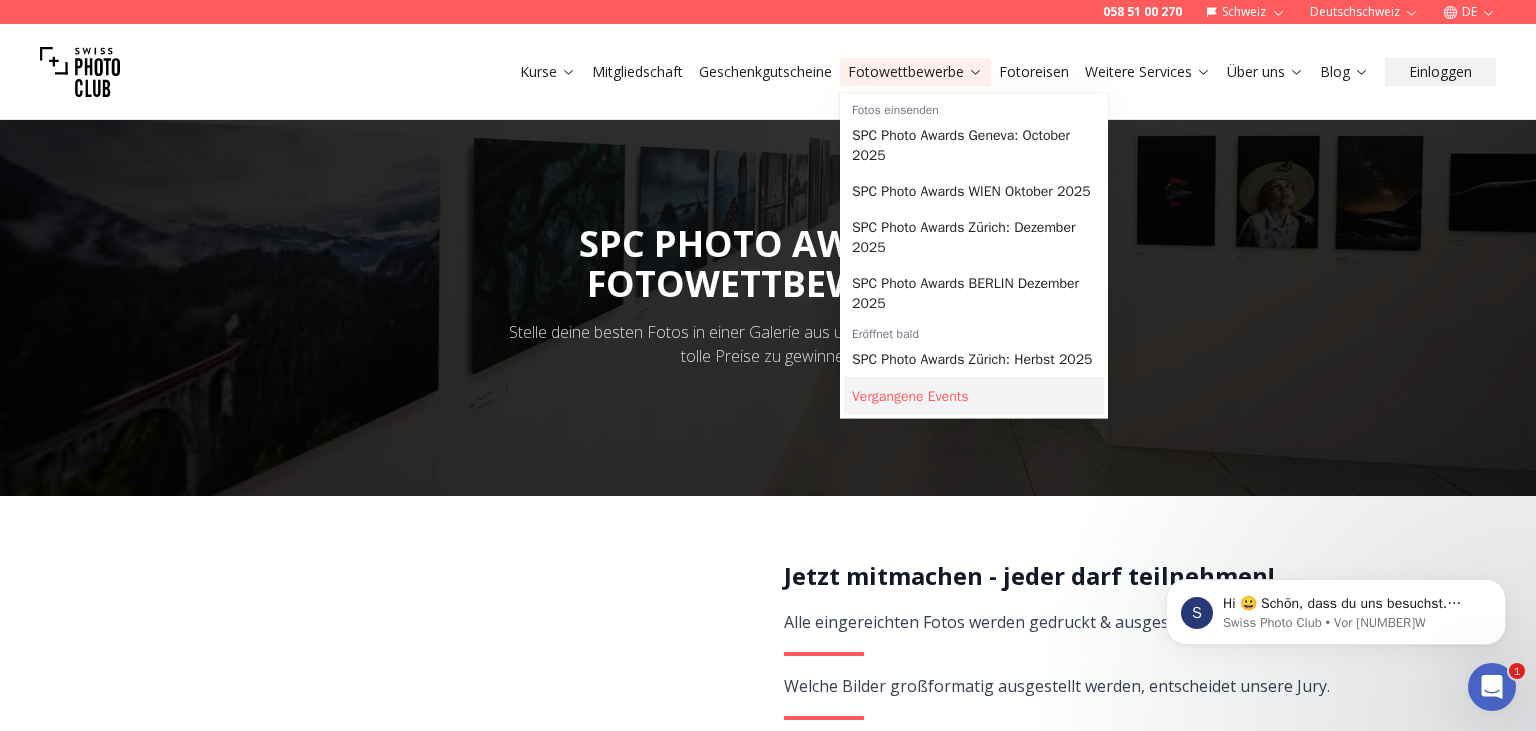 click on "Vergangene Events" at bounding box center [974, 397] 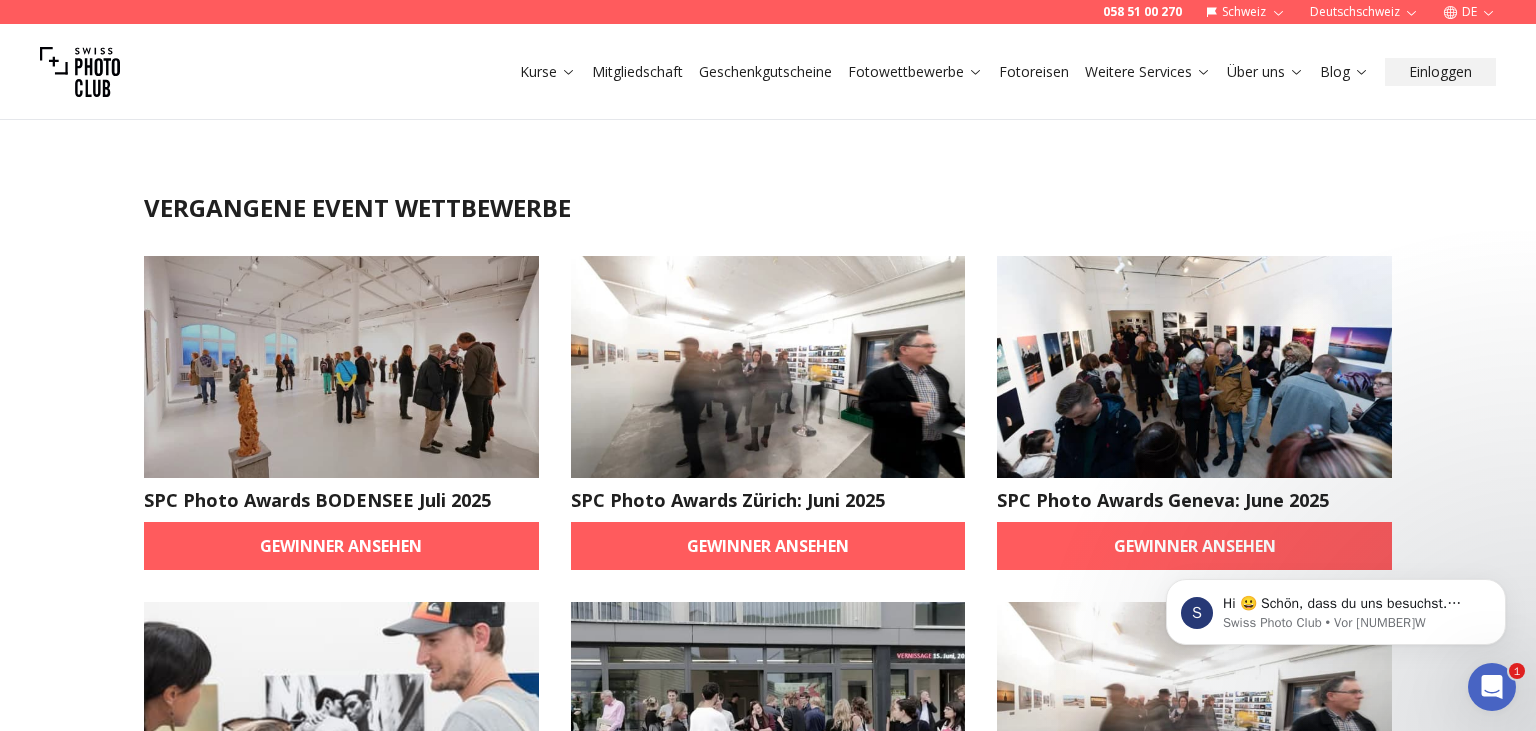 click at bounding box center [341, 367] 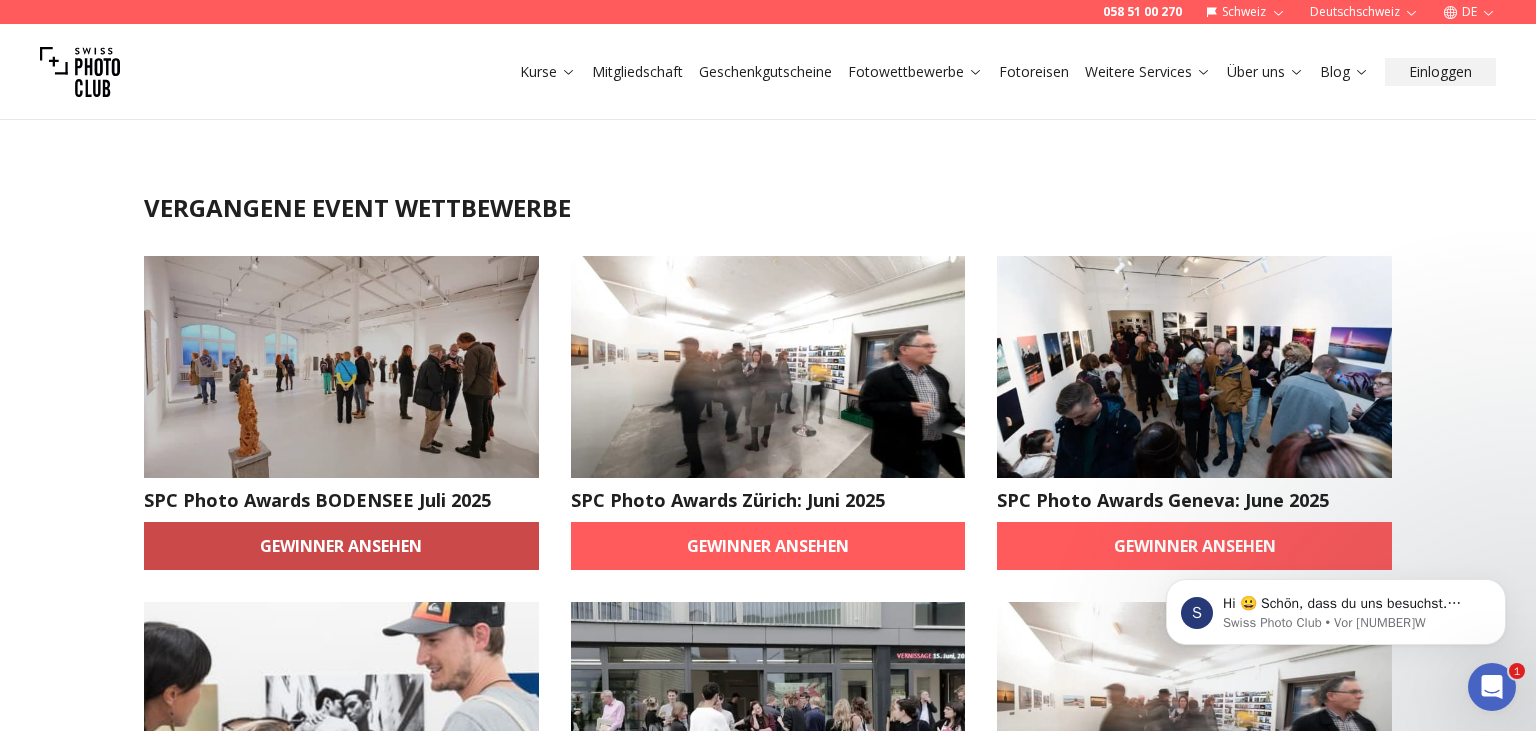 click on "Gewinner ansehen" at bounding box center [341, 546] 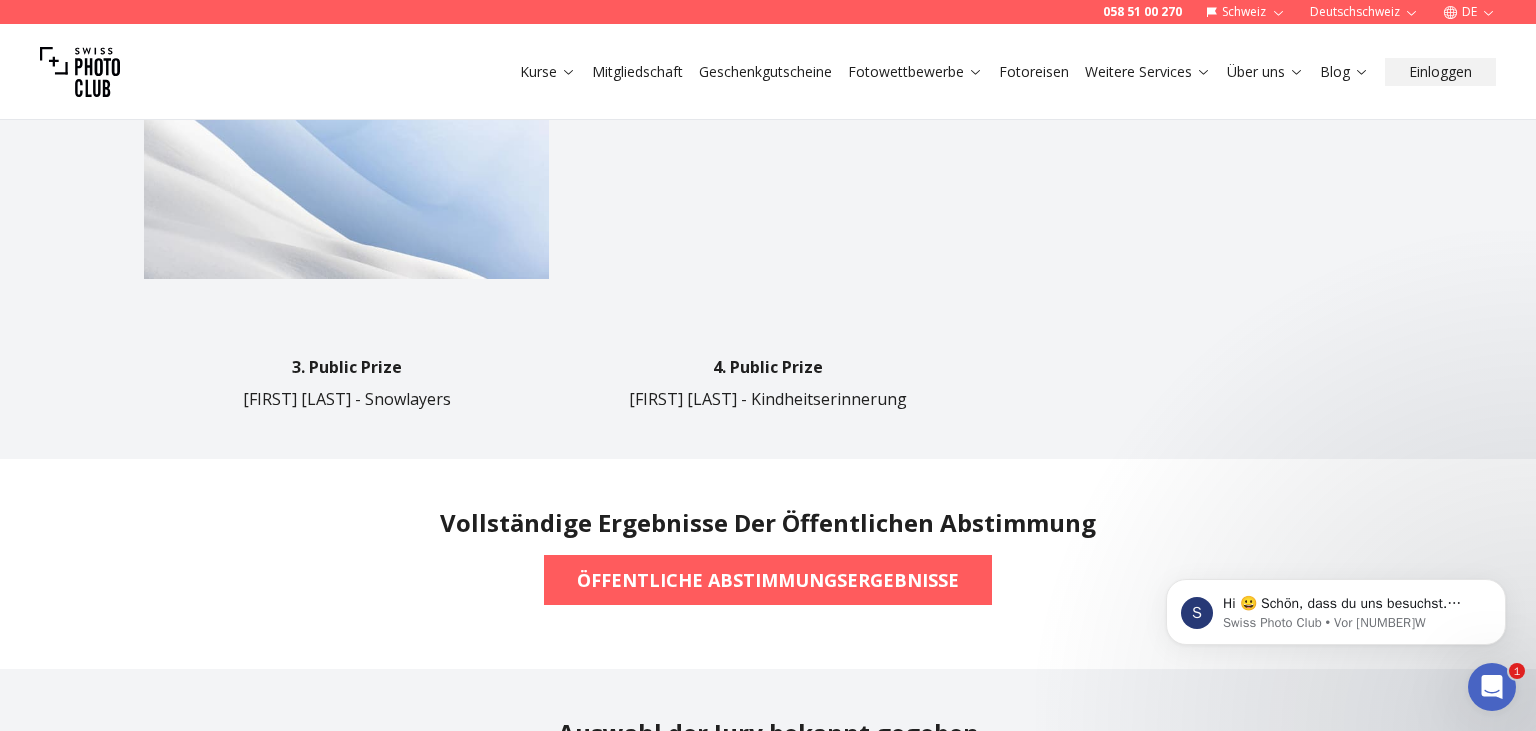 scroll, scrollTop: 1161, scrollLeft: 0, axis: vertical 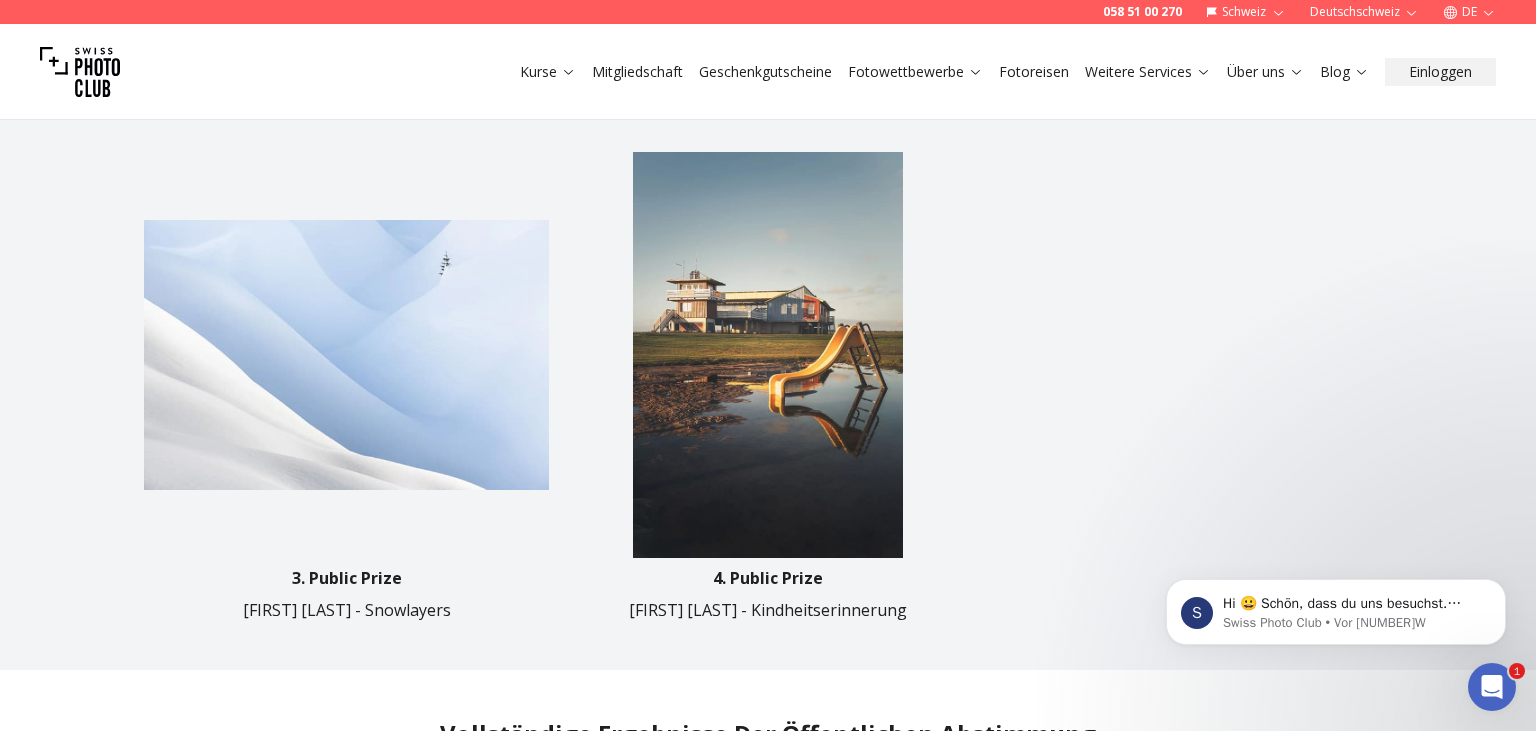 click at bounding box center (767, 354) 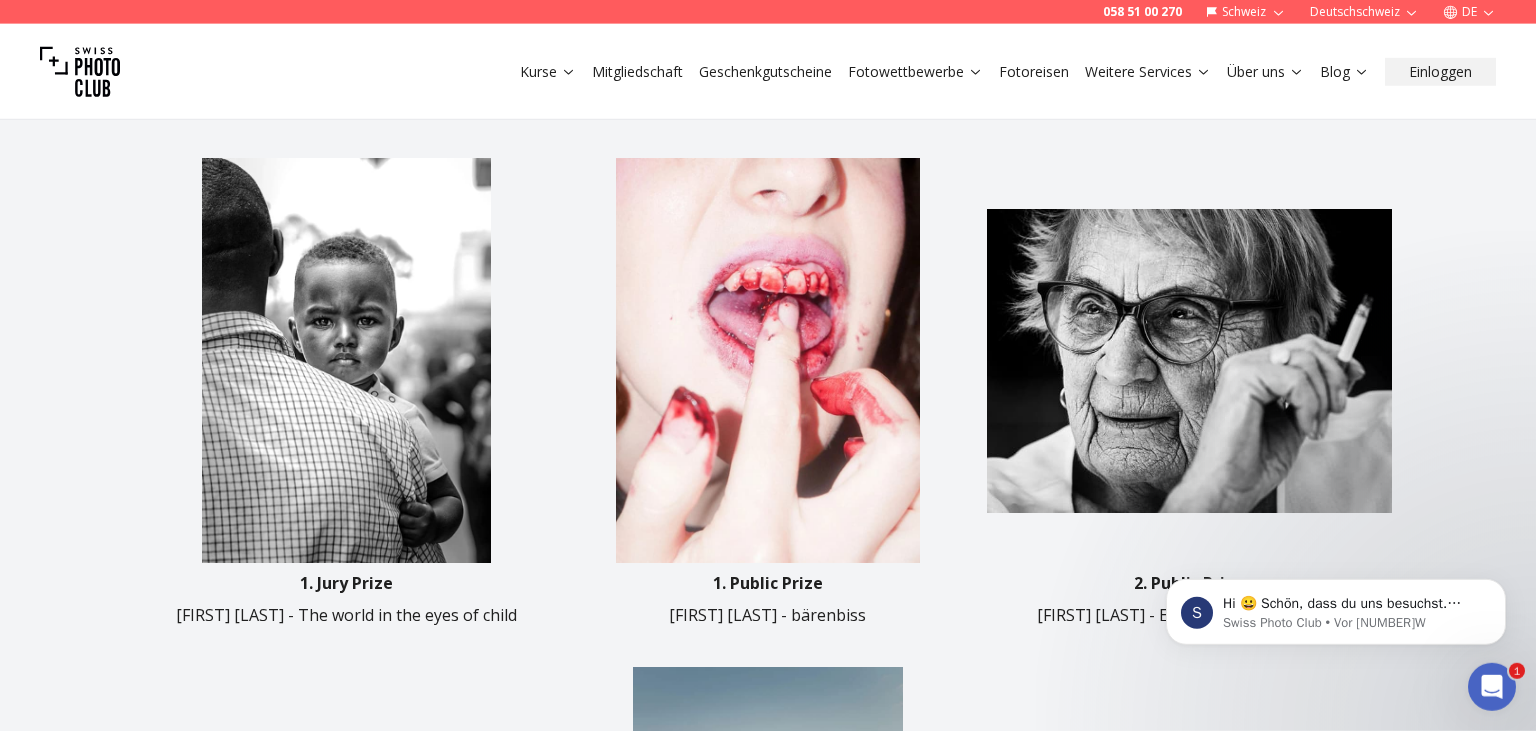 scroll, scrollTop: 528, scrollLeft: 0, axis: vertical 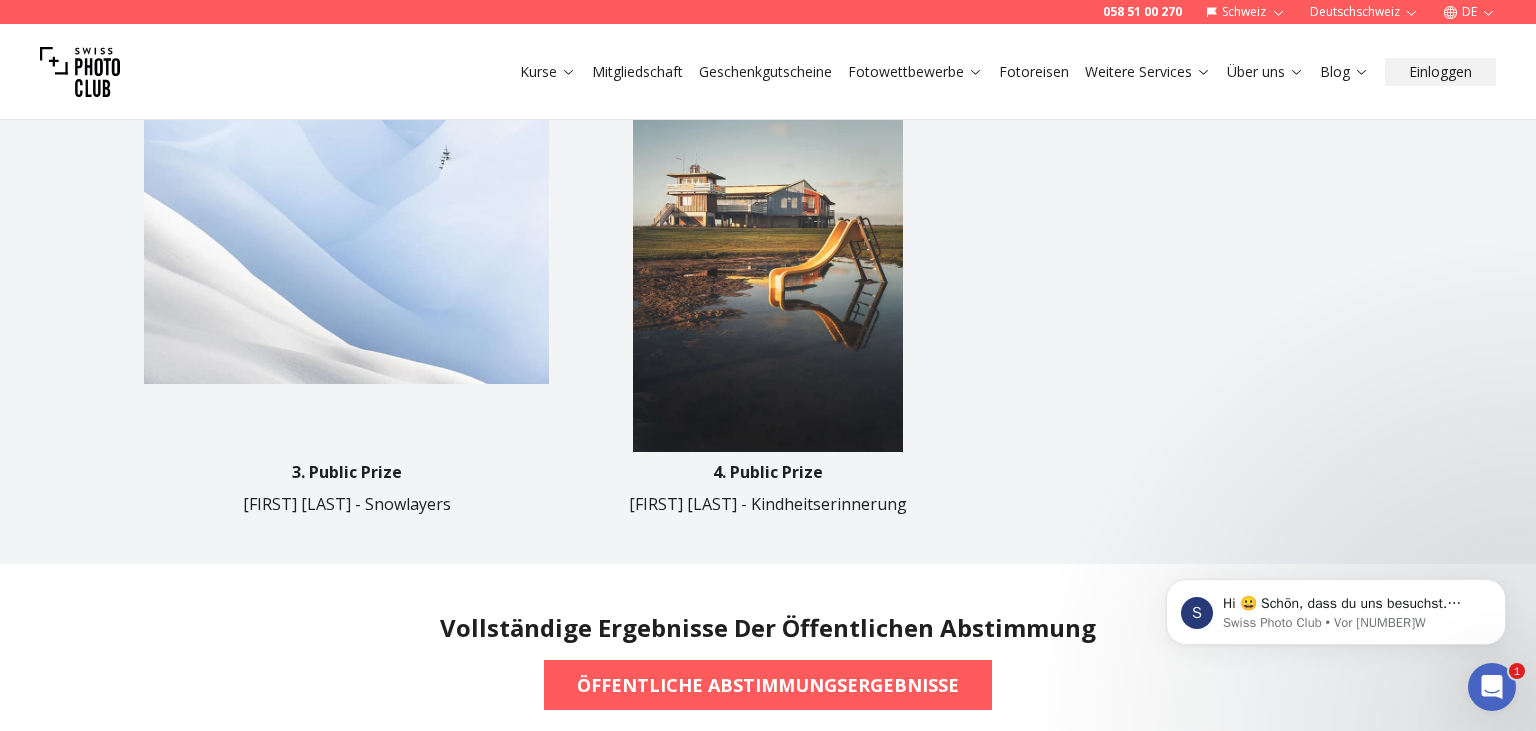 click at bounding box center (767, 248) 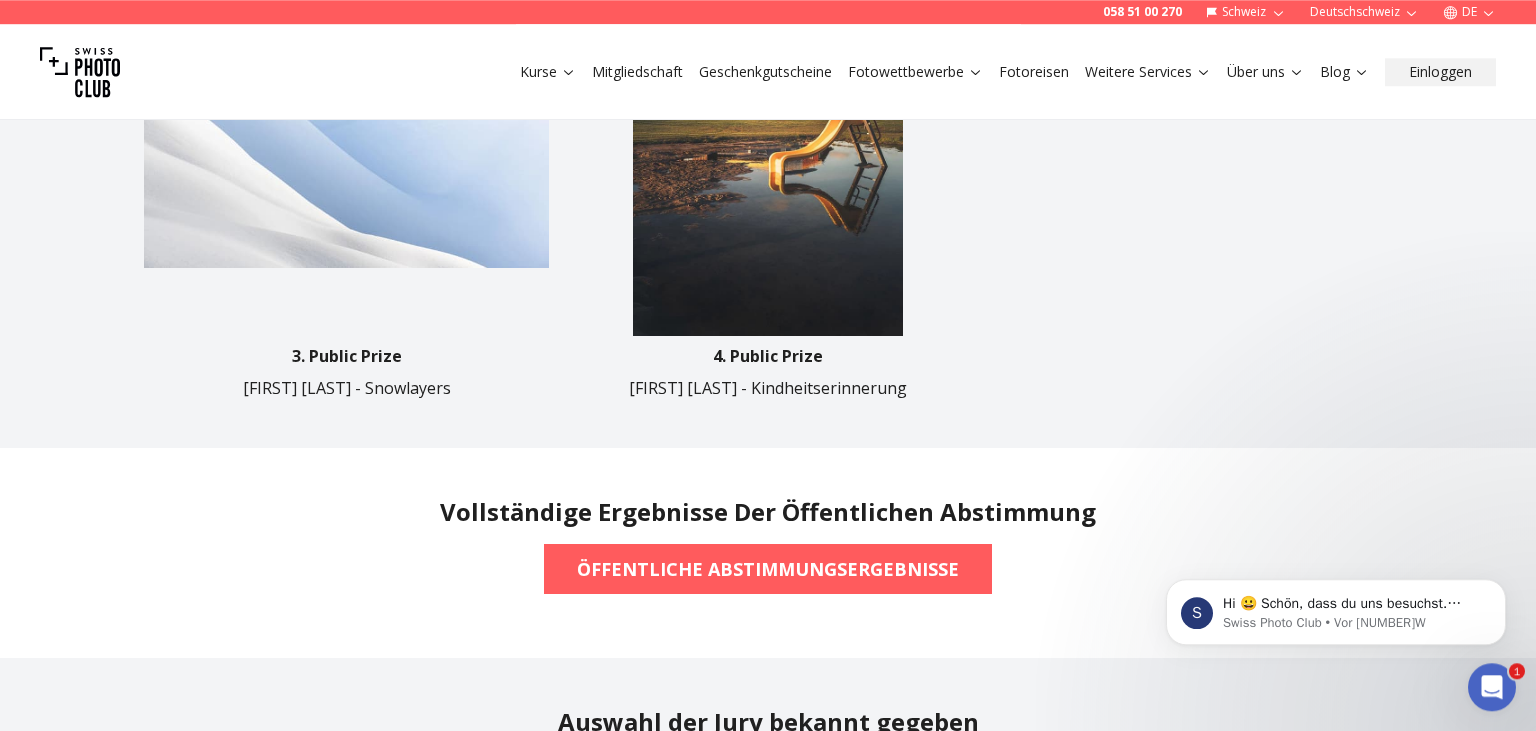 scroll, scrollTop: 1267, scrollLeft: 0, axis: vertical 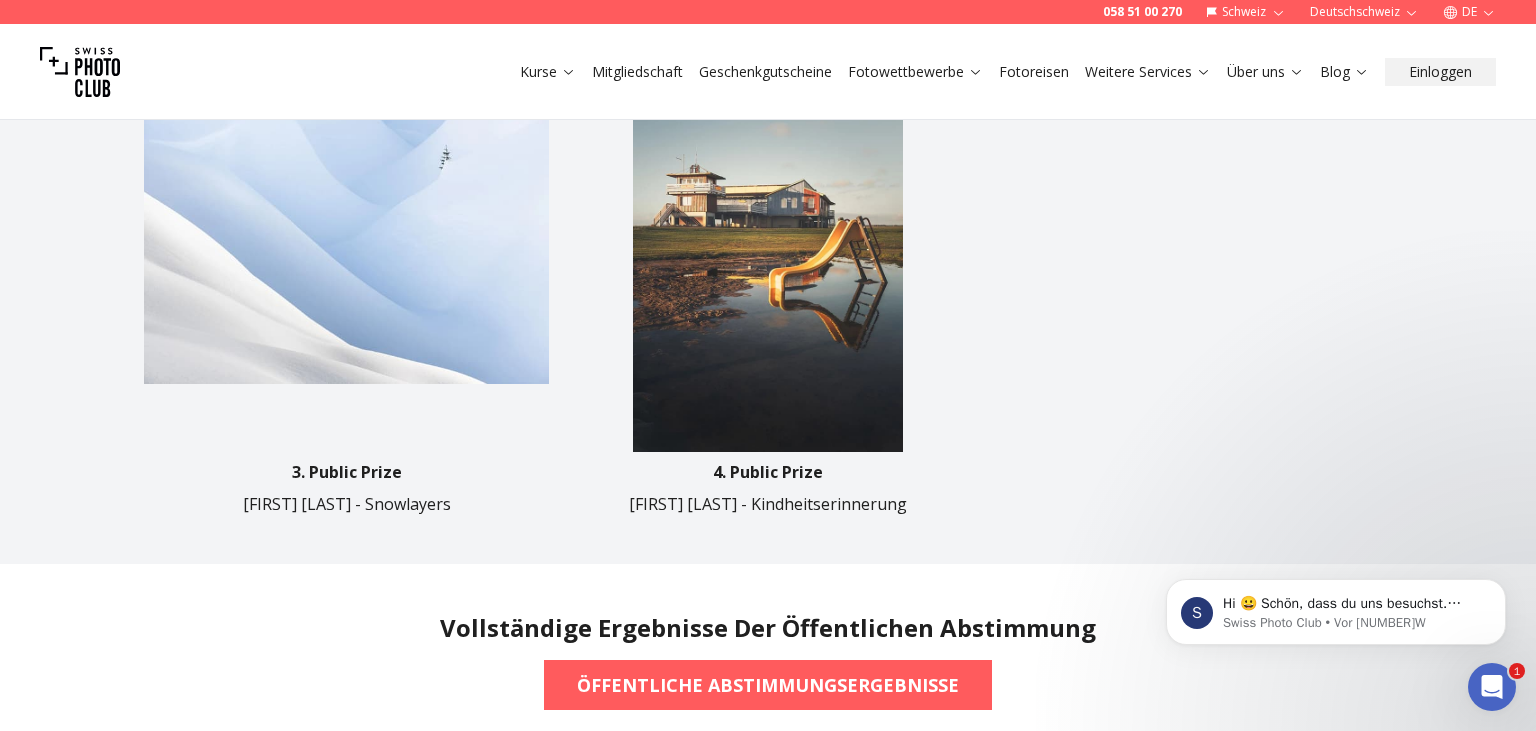 click at bounding box center [767, 248] 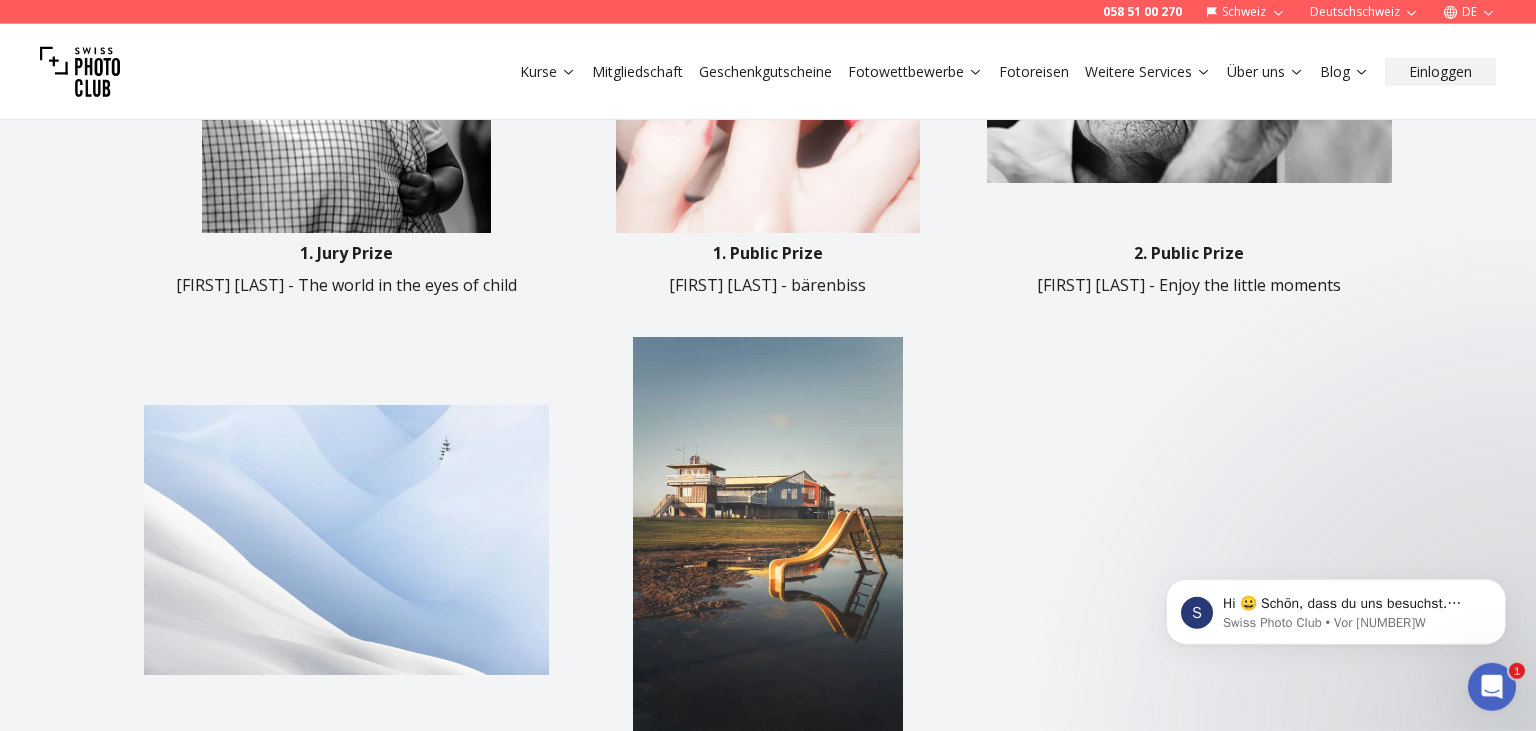 scroll, scrollTop: 950, scrollLeft: 0, axis: vertical 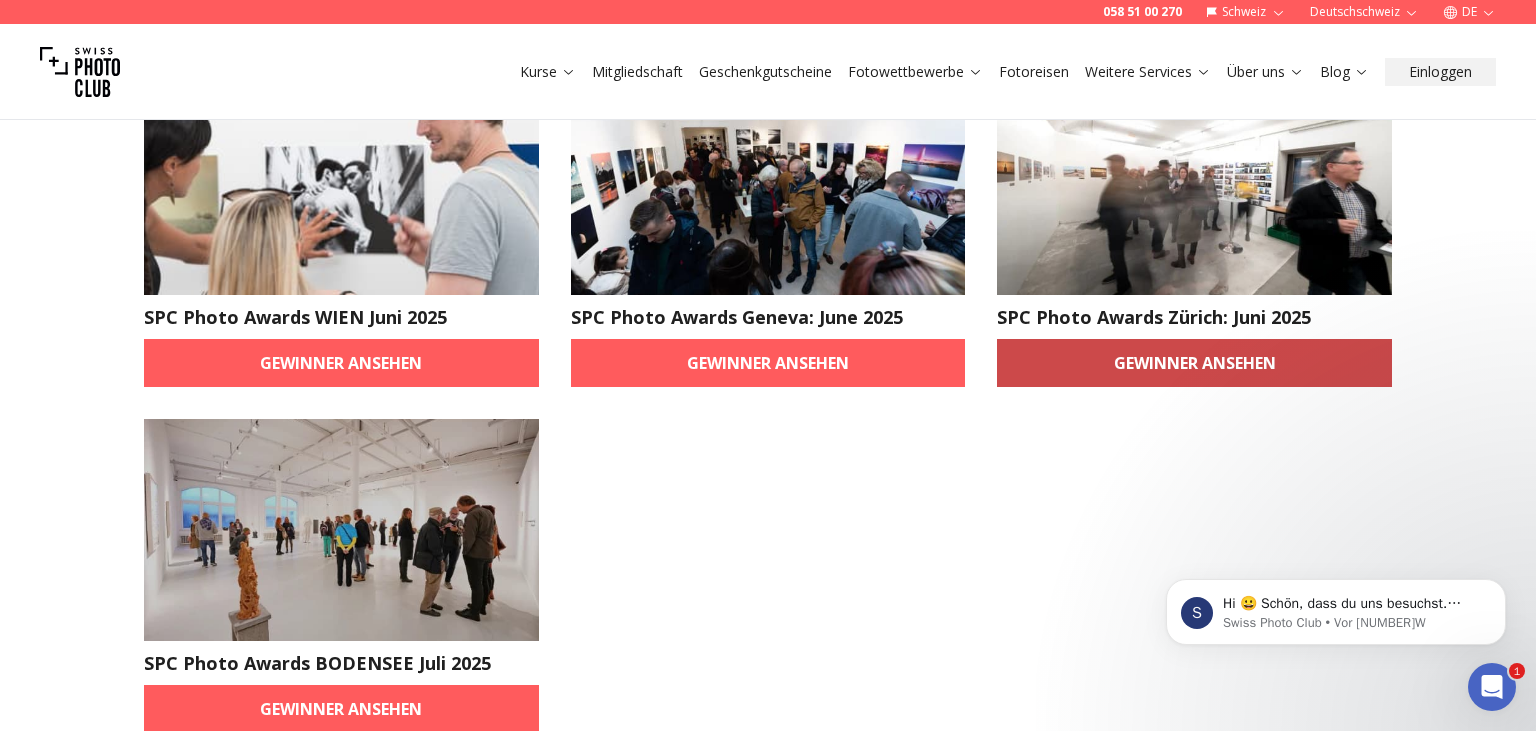 click on "Gewinner ansehen" at bounding box center [1194, 363] 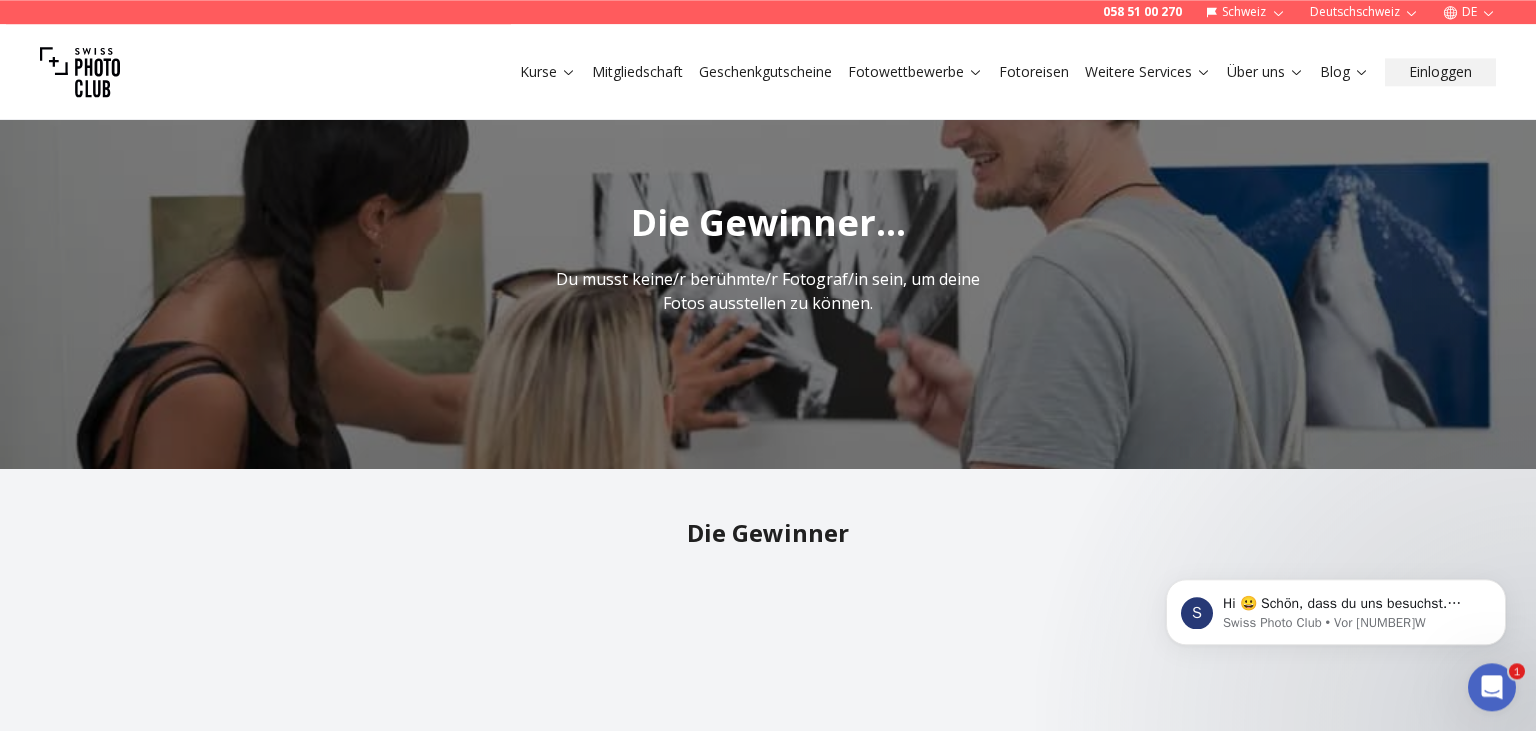 scroll, scrollTop: 0, scrollLeft: 0, axis: both 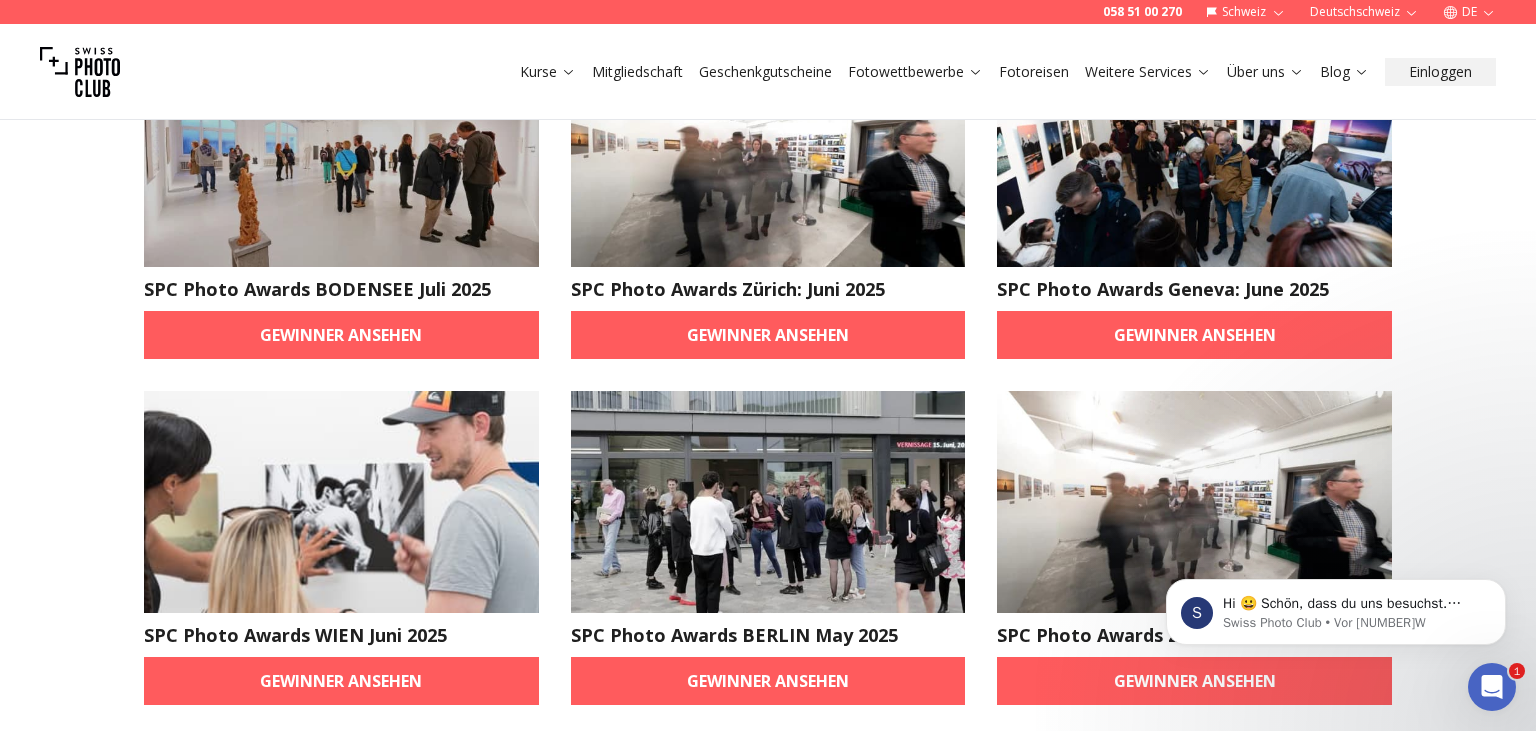 click at bounding box center (341, 156) 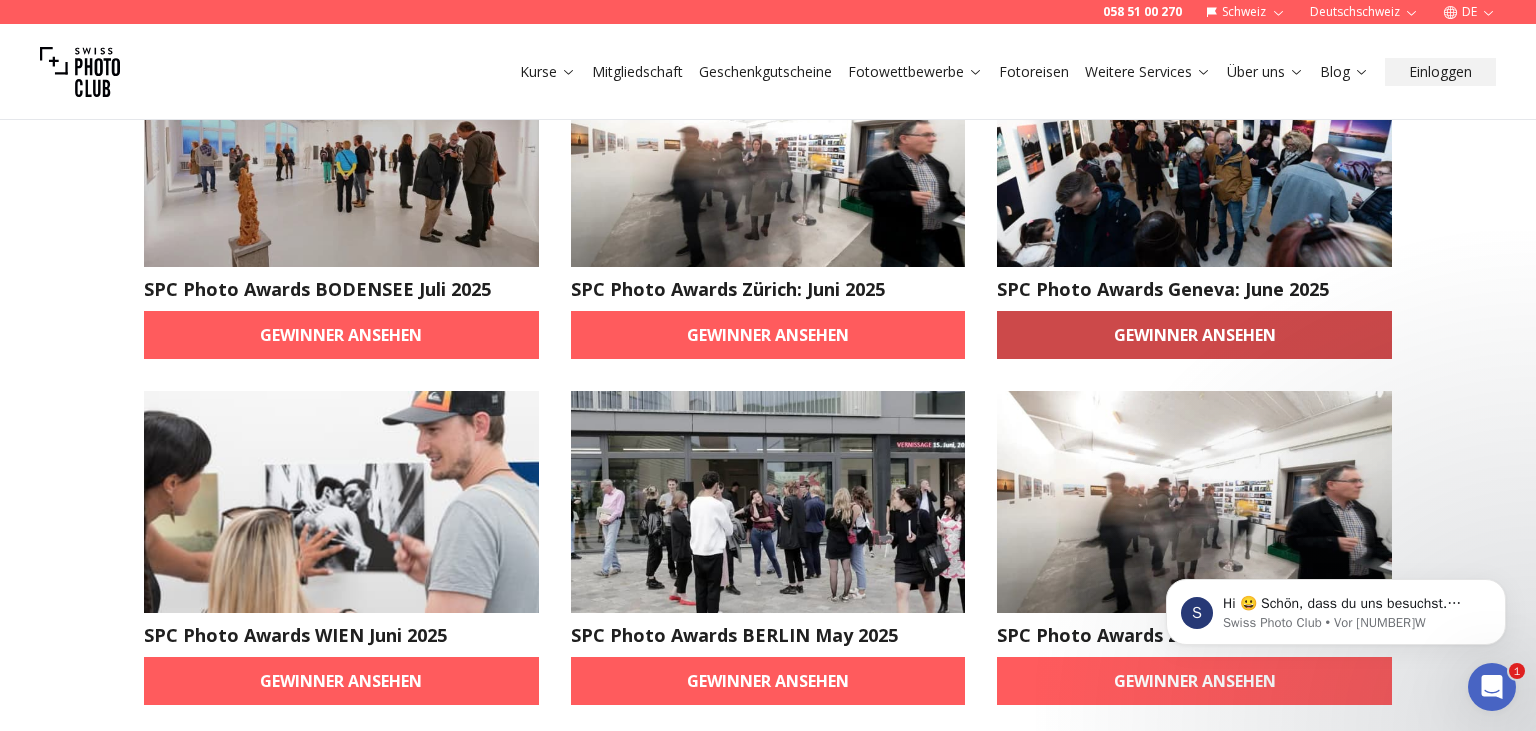 click on "Gewinner ansehen" at bounding box center [1194, 335] 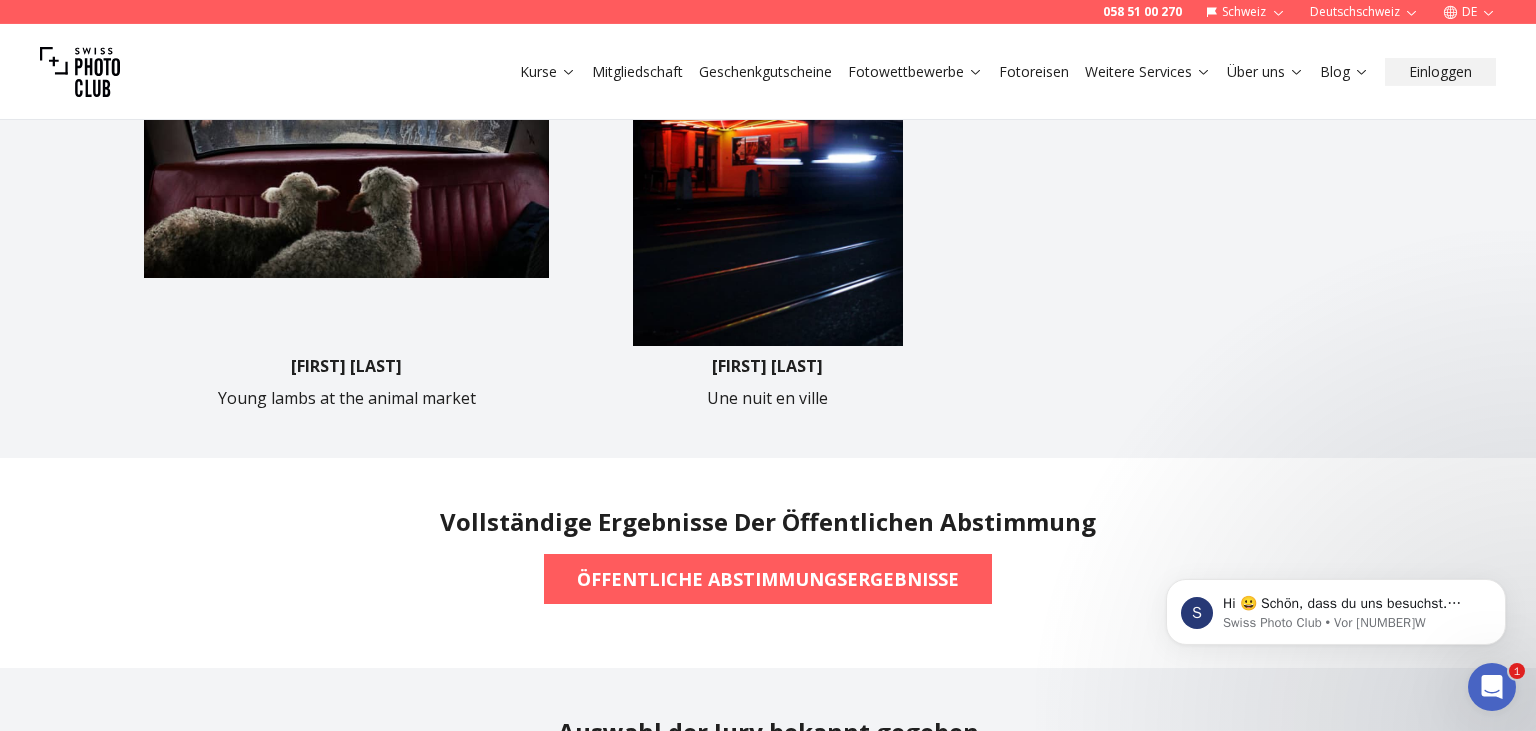 scroll, scrollTop: 1372, scrollLeft: 0, axis: vertical 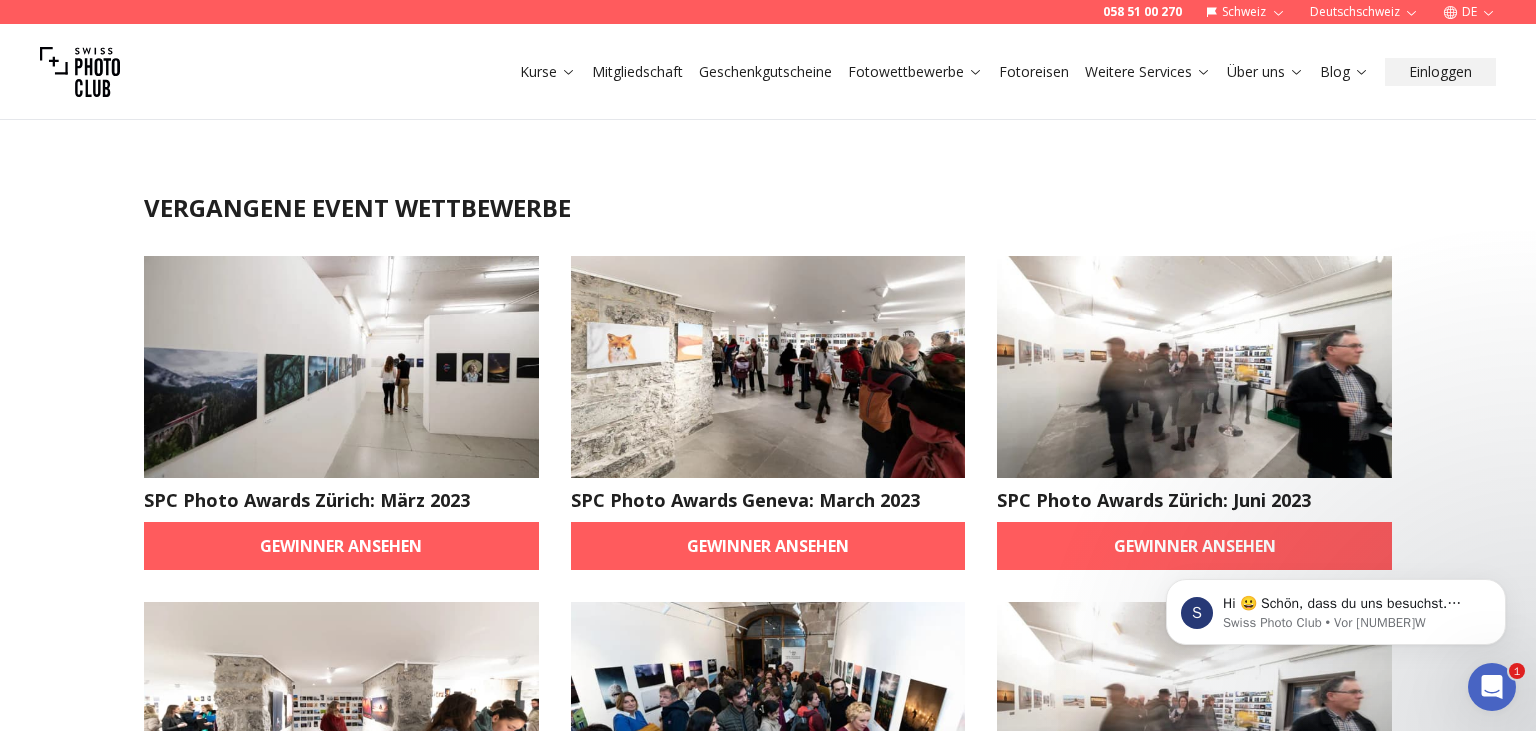 click on "SPC Photo Awards Zürich: März 2023 Gewinner ansehen" at bounding box center (341, 413) 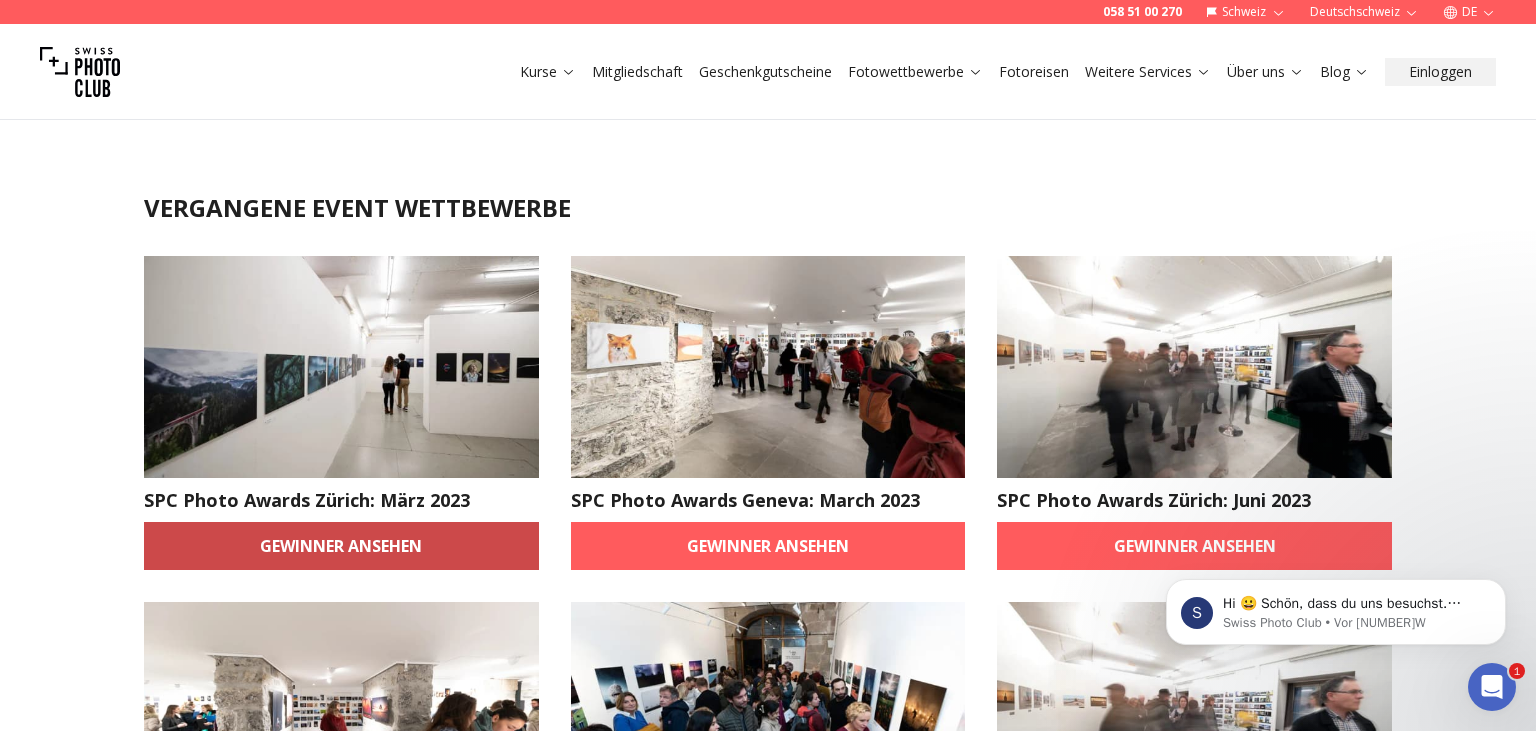 click on "Gewinner ansehen" at bounding box center (341, 546) 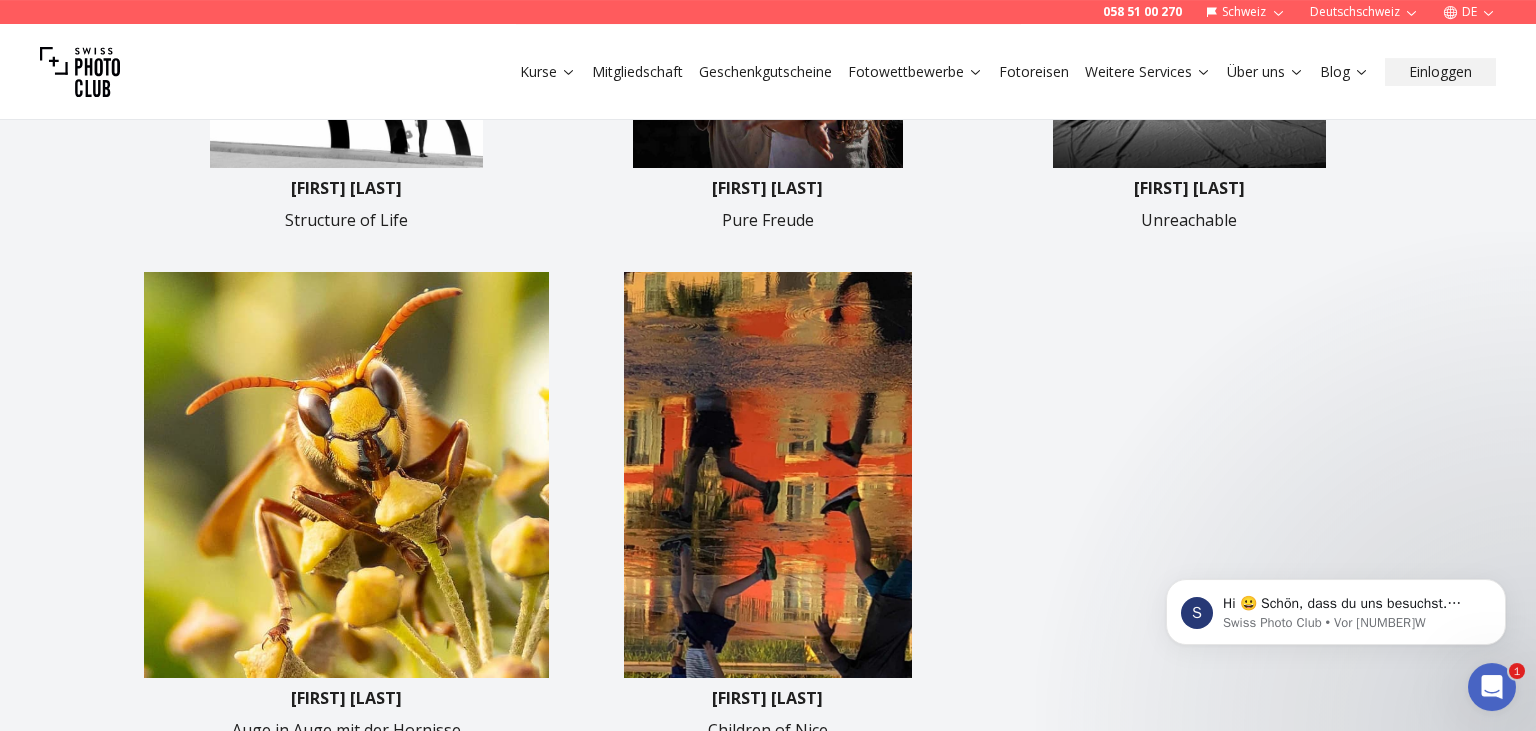 scroll, scrollTop: 1056, scrollLeft: 0, axis: vertical 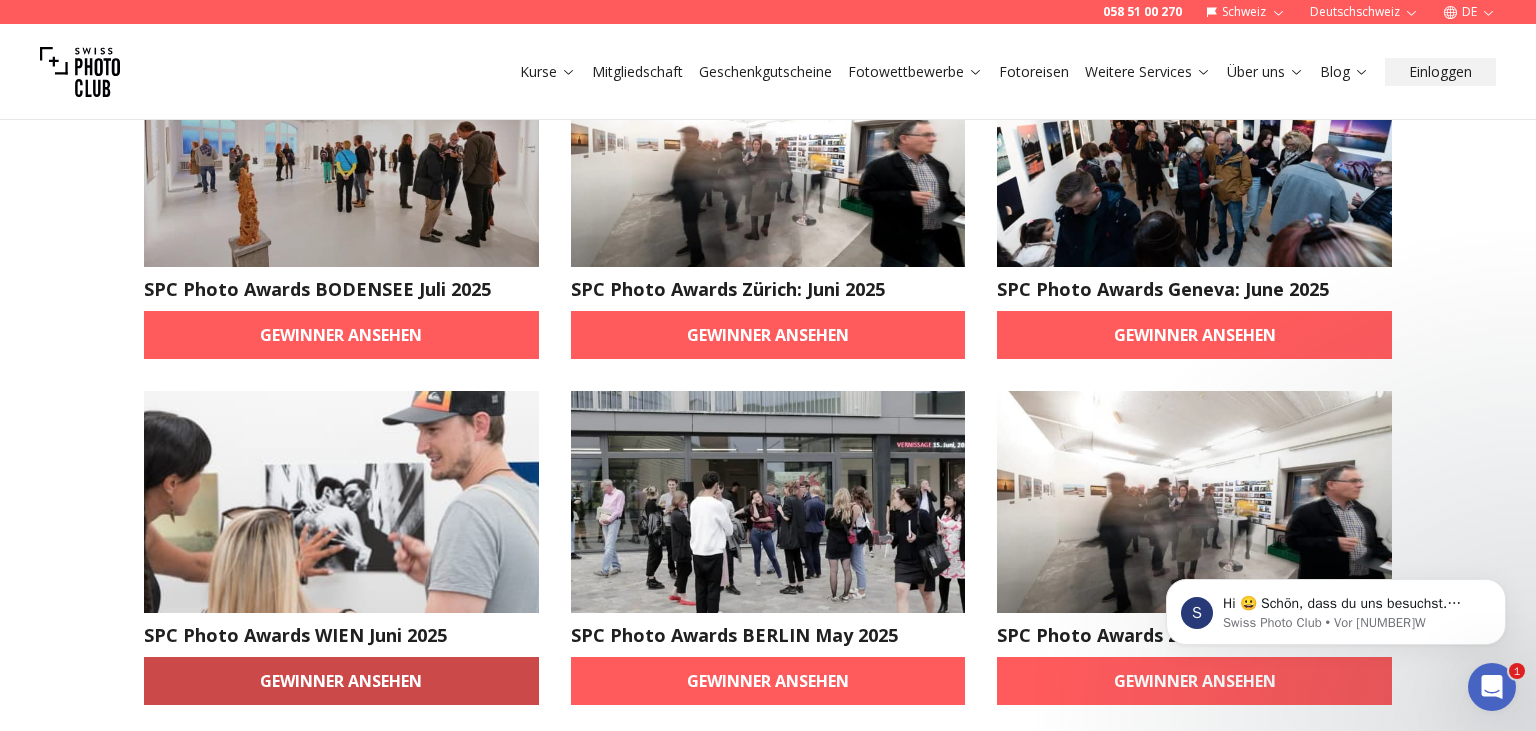 click on "Gewinner ansehen" at bounding box center [341, 681] 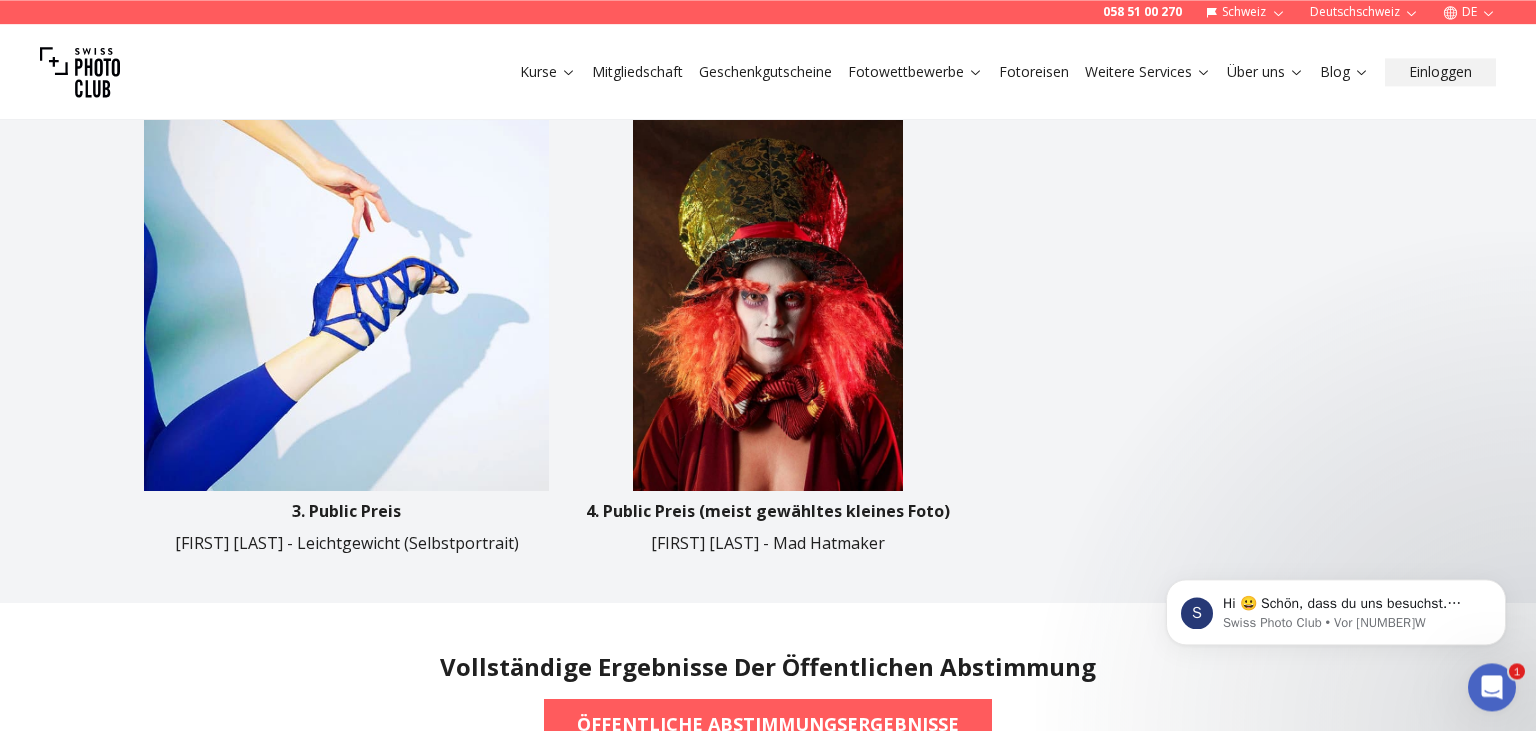 scroll, scrollTop: 1372, scrollLeft: 0, axis: vertical 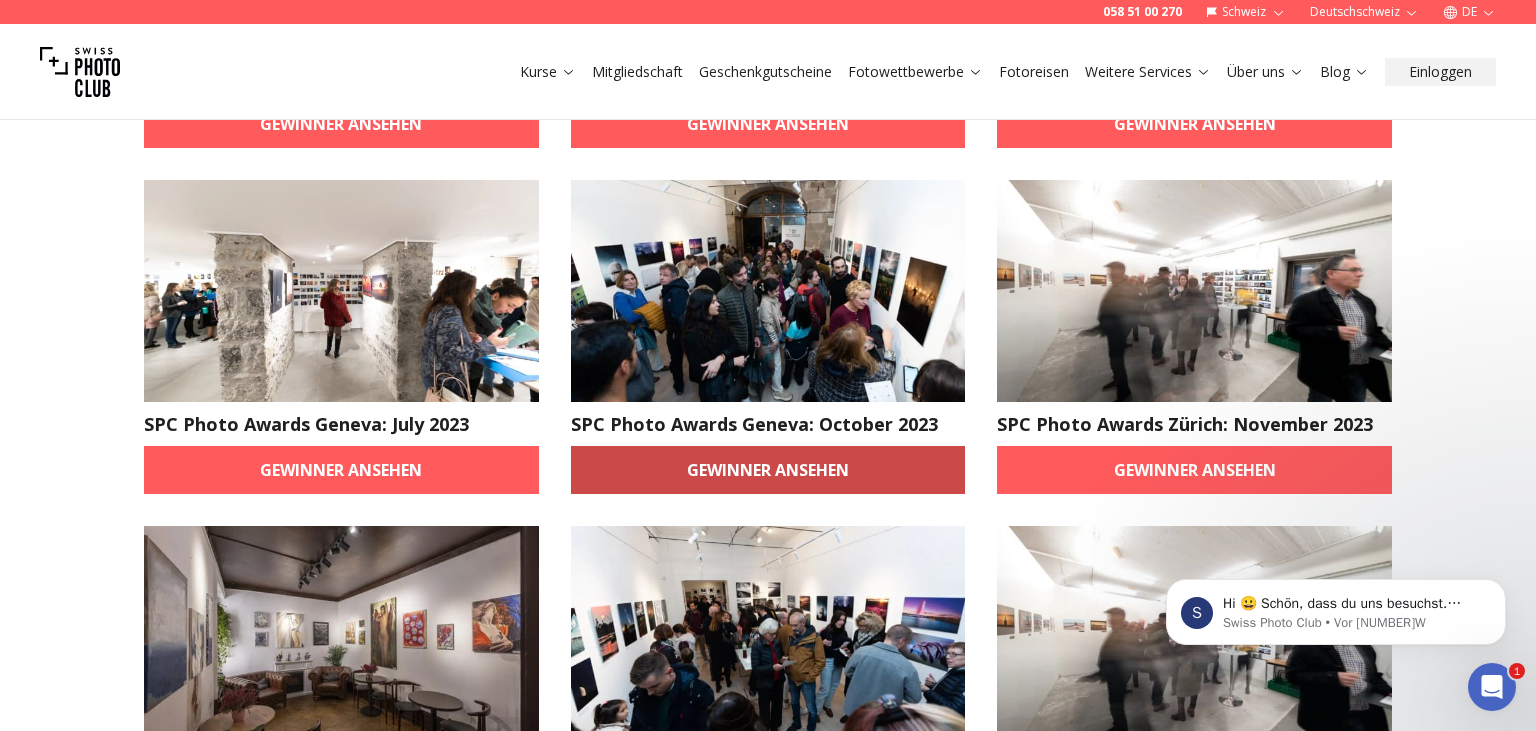 click on "Gewinner ansehen" at bounding box center (768, 470) 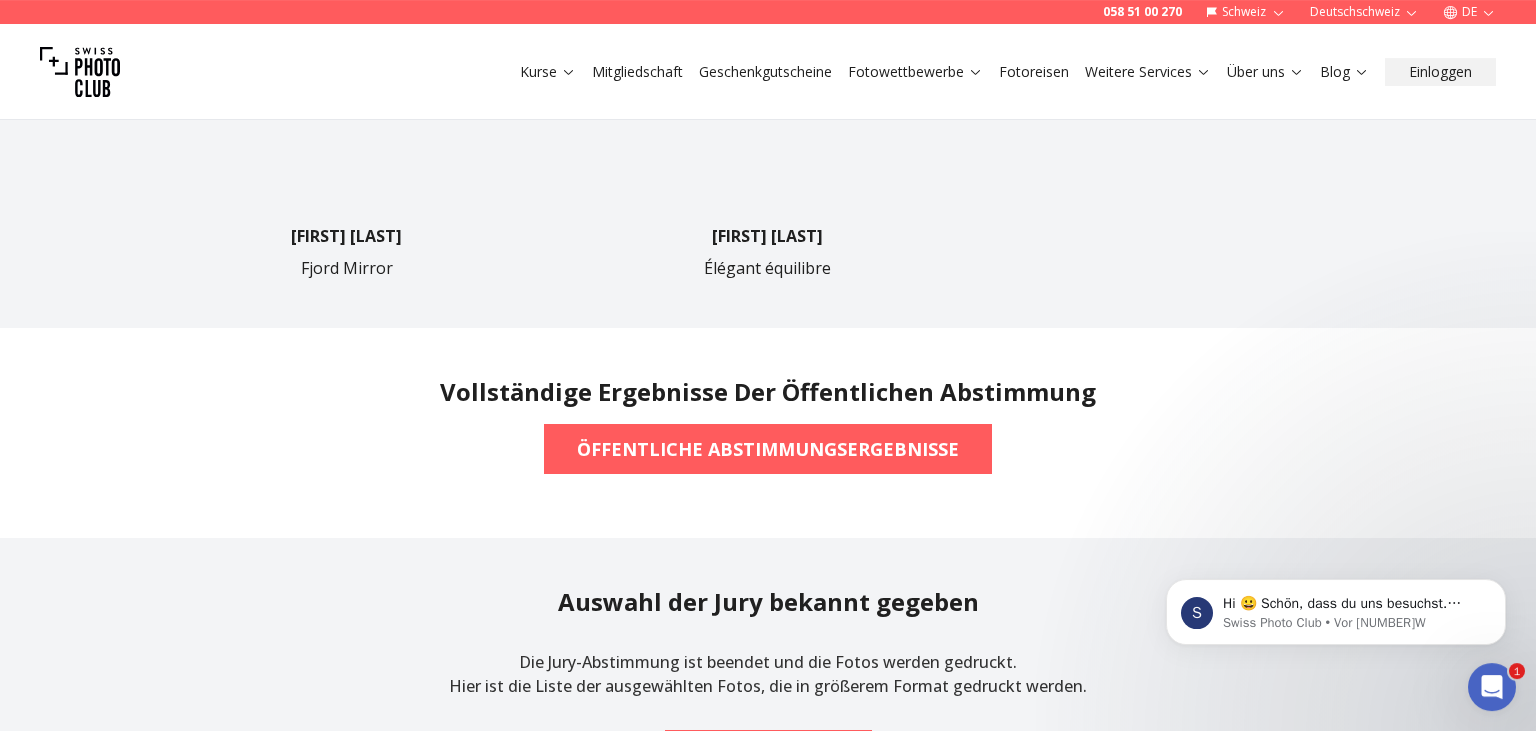 scroll, scrollTop: 1478, scrollLeft: 0, axis: vertical 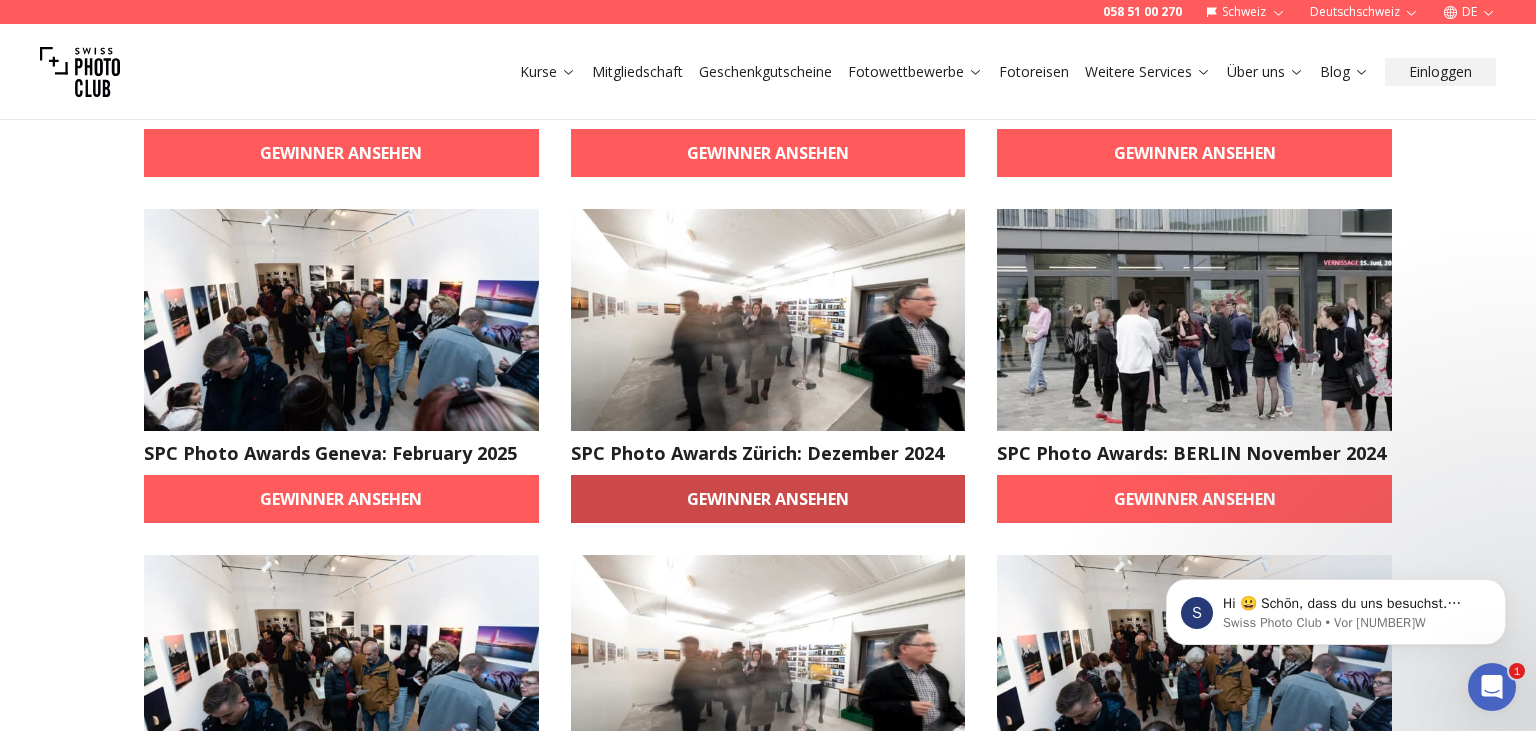 click on "Gewinner ansehen" at bounding box center [768, 499] 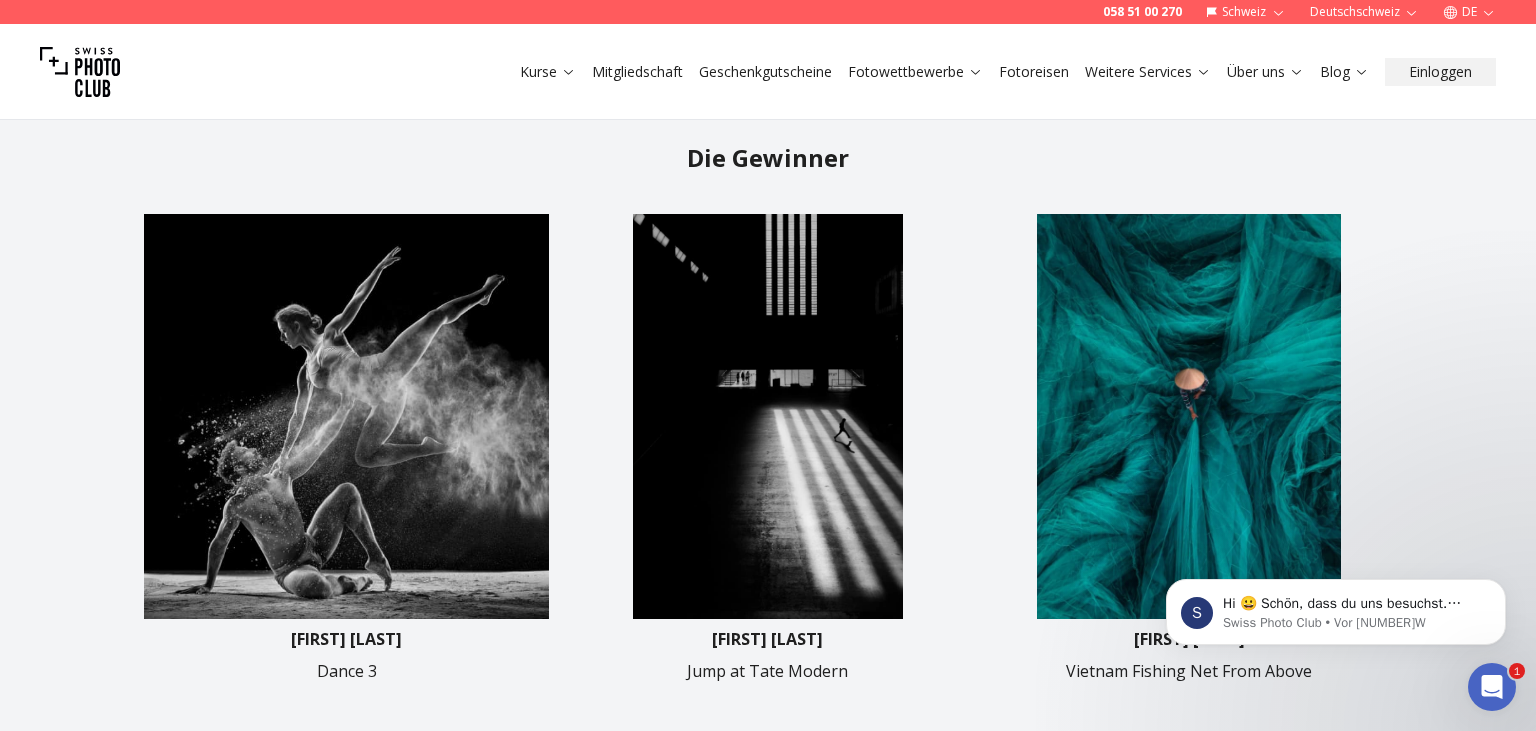 scroll, scrollTop: 739, scrollLeft: 0, axis: vertical 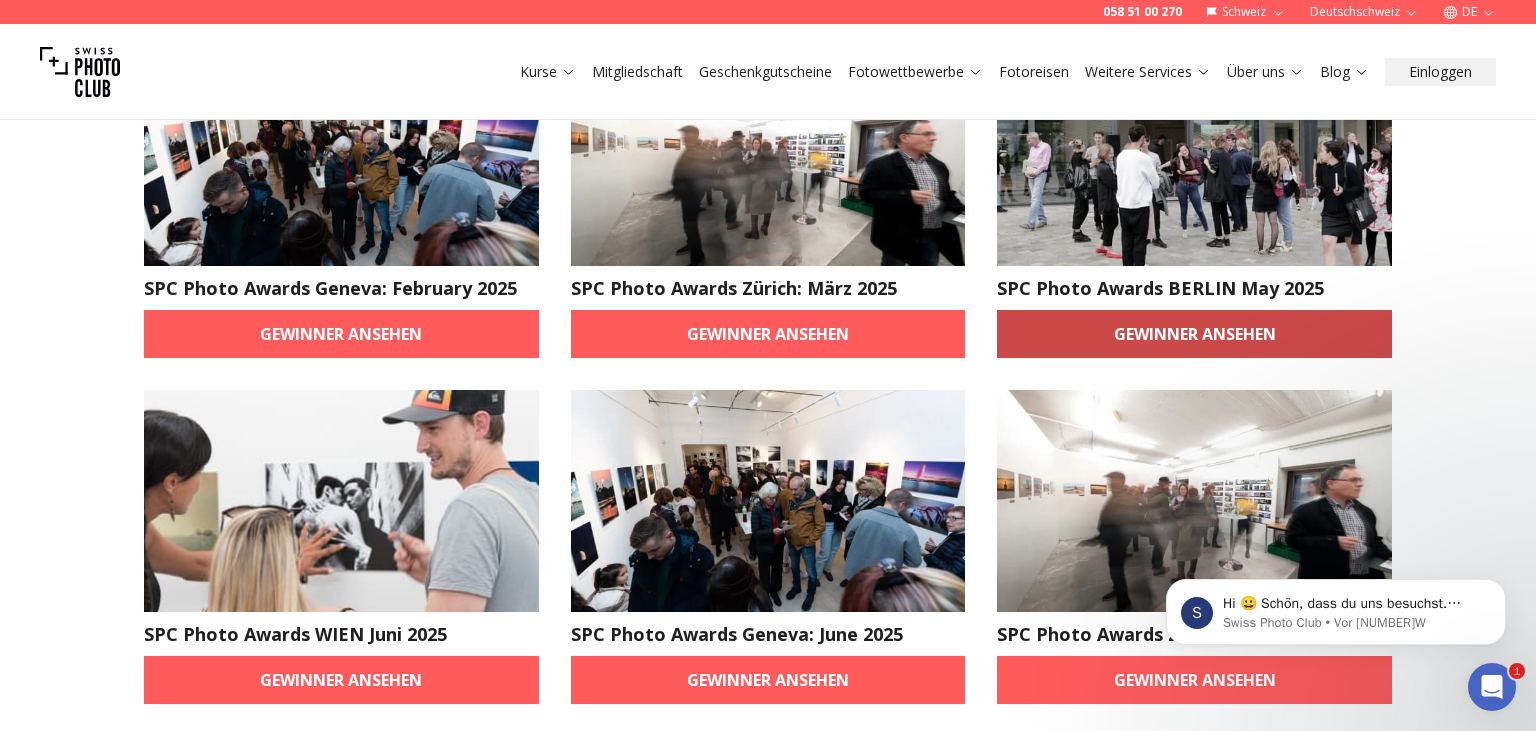 click on "Gewinner ansehen" at bounding box center [1194, 334] 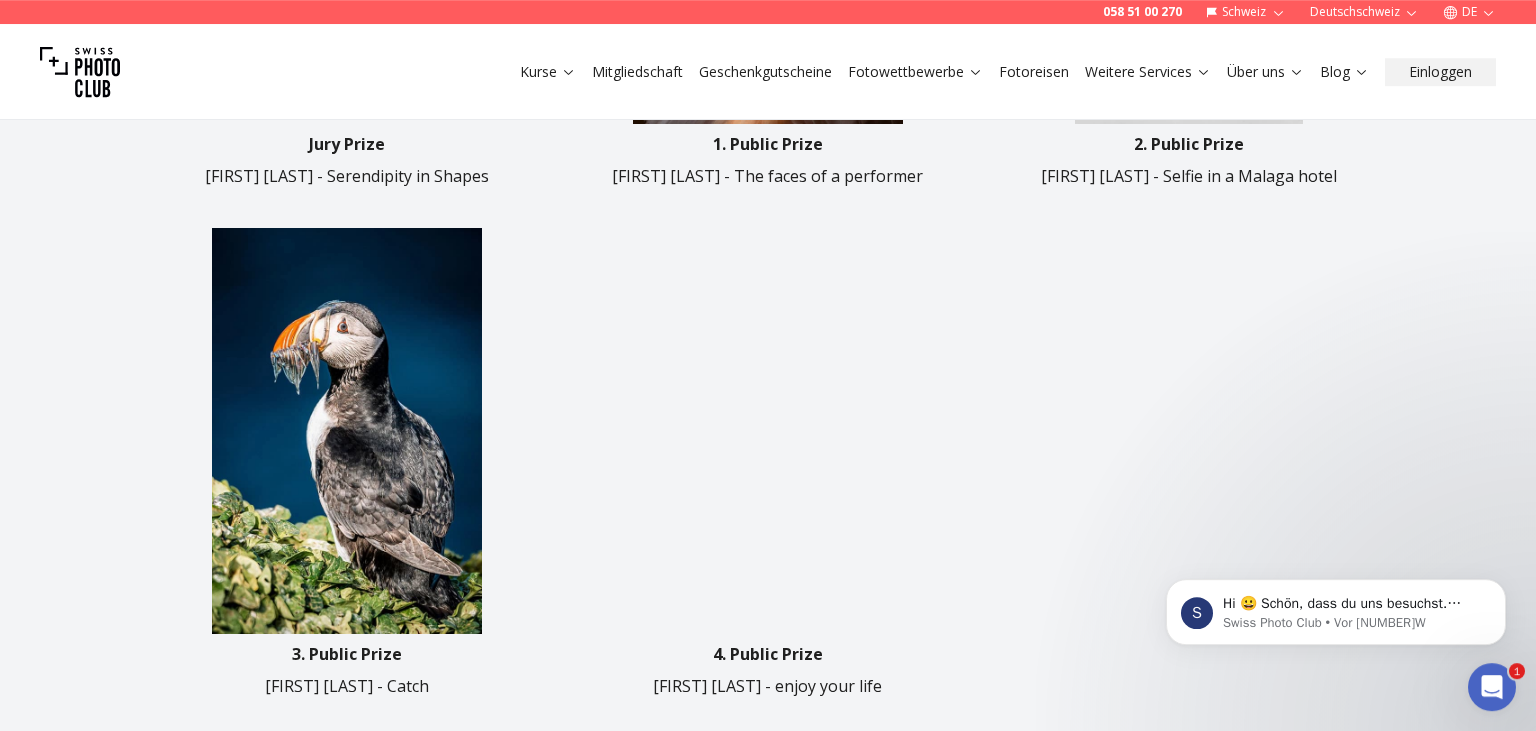scroll, scrollTop: 1267, scrollLeft: 0, axis: vertical 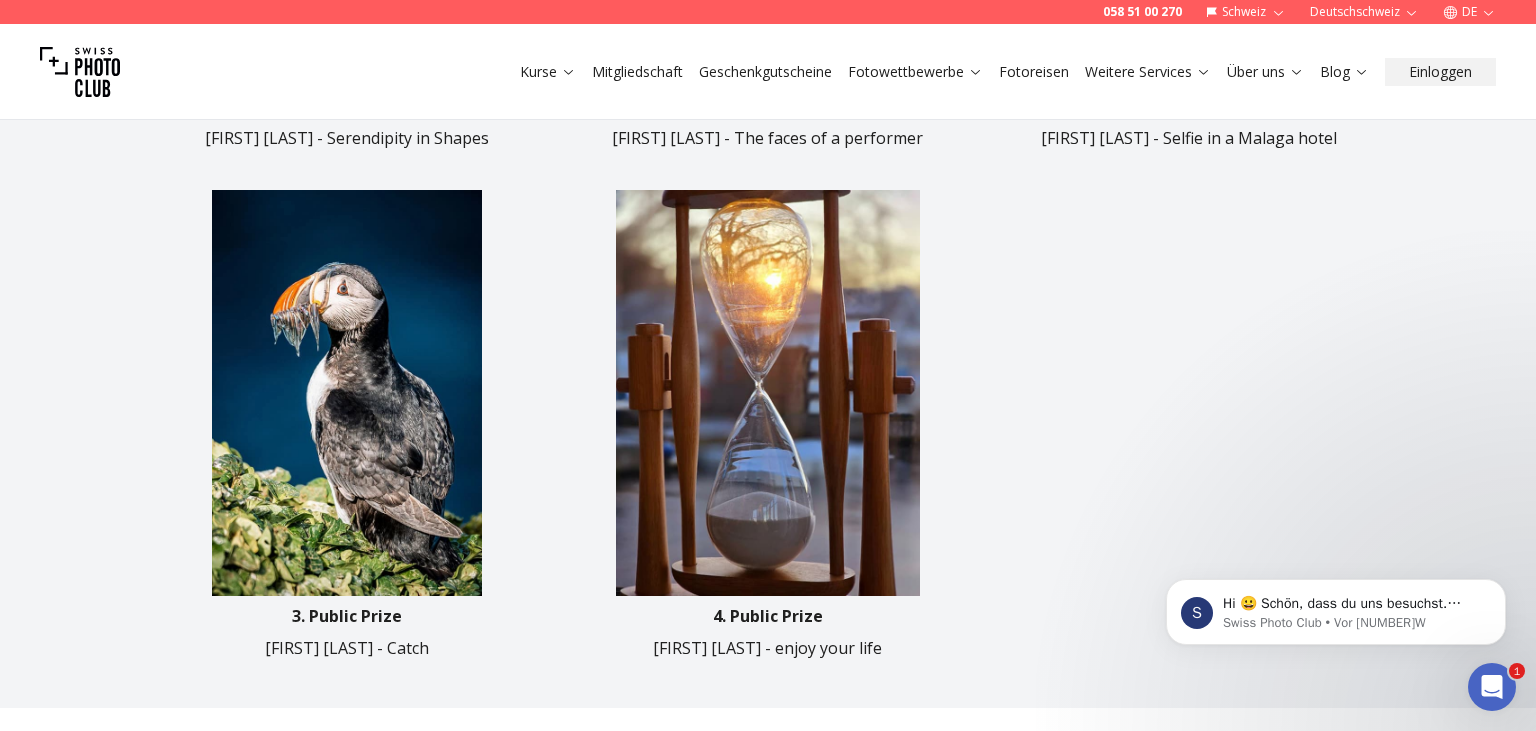 click at bounding box center (346, 392) 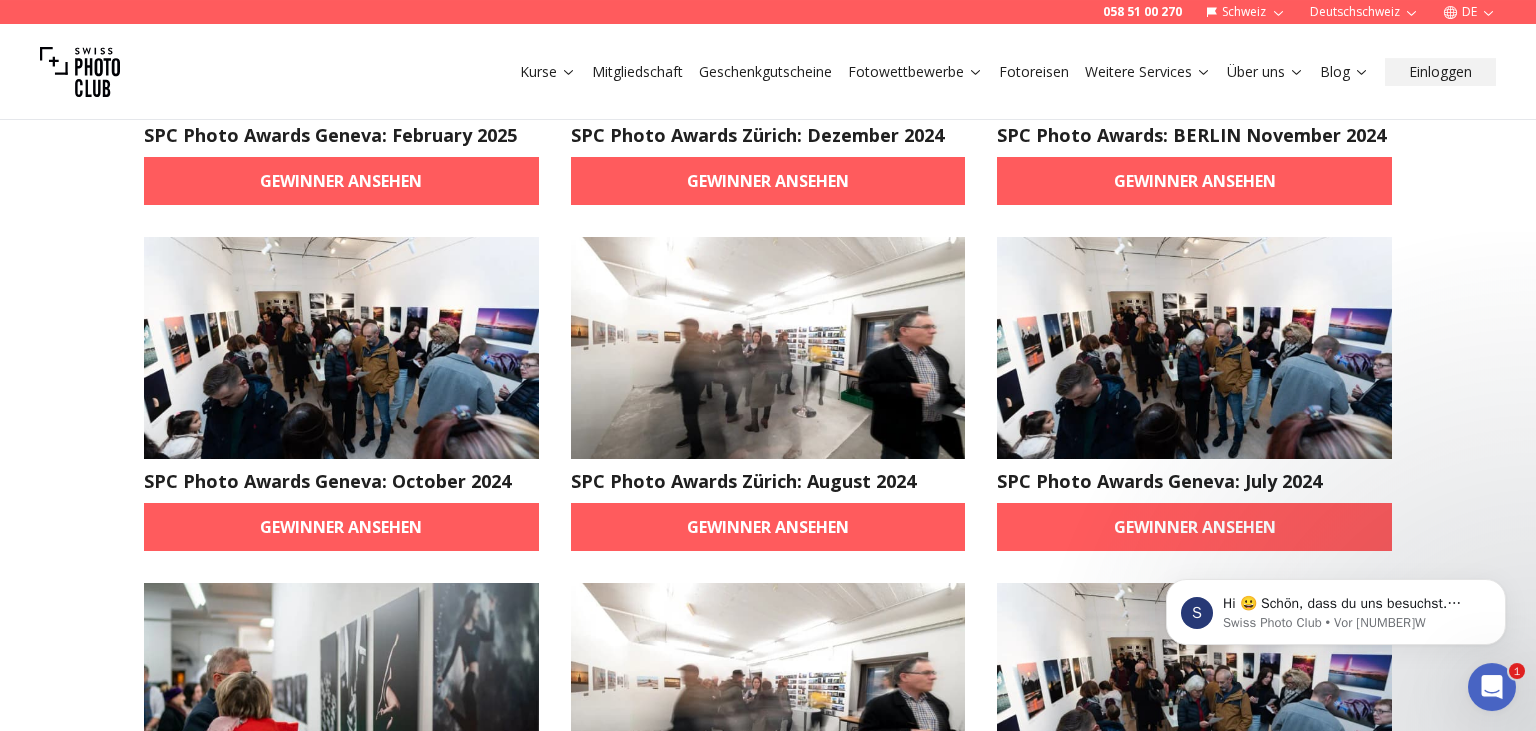 scroll, scrollTop: 886, scrollLeft: 0, axis: vertical 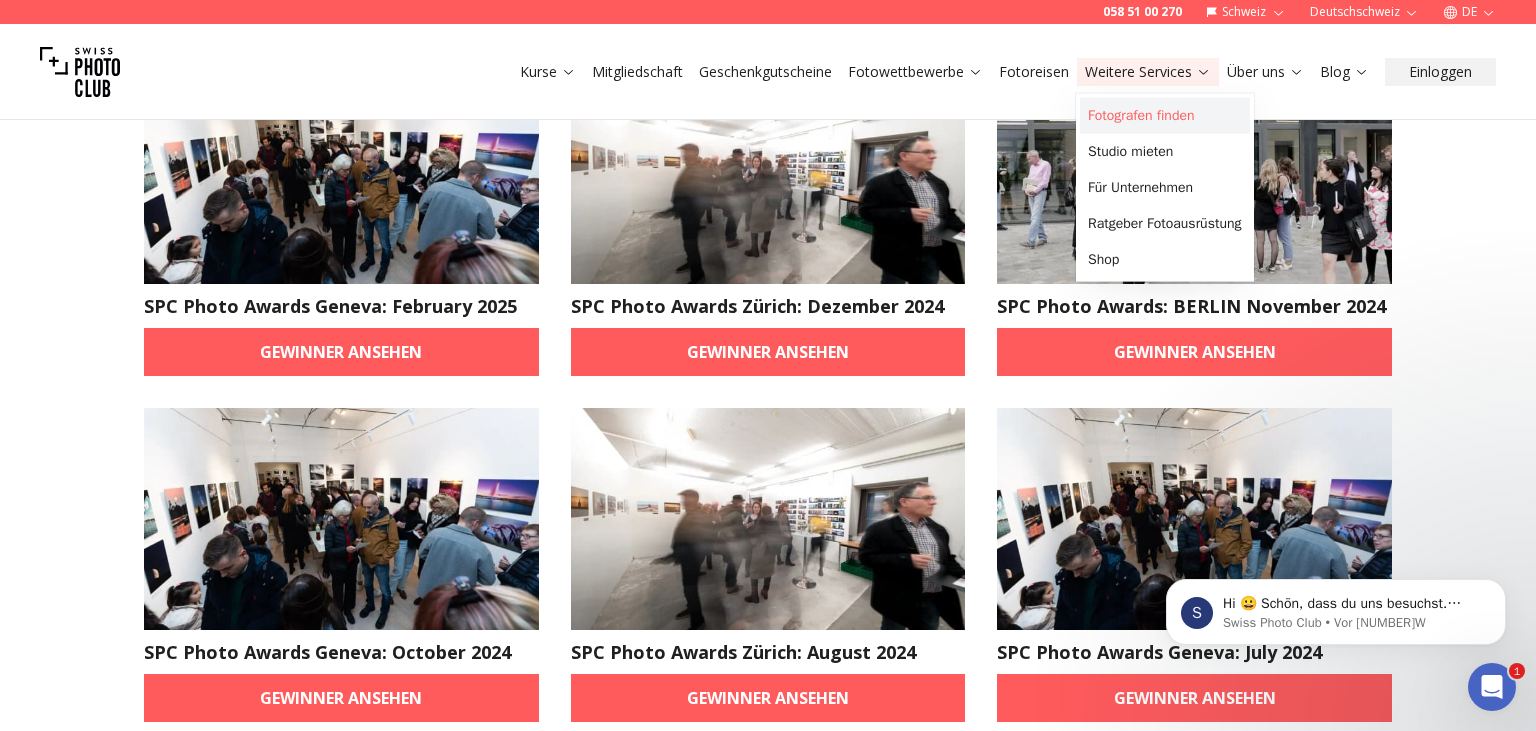 click on "Fotografen finden" at bounding box center (1165, 116) 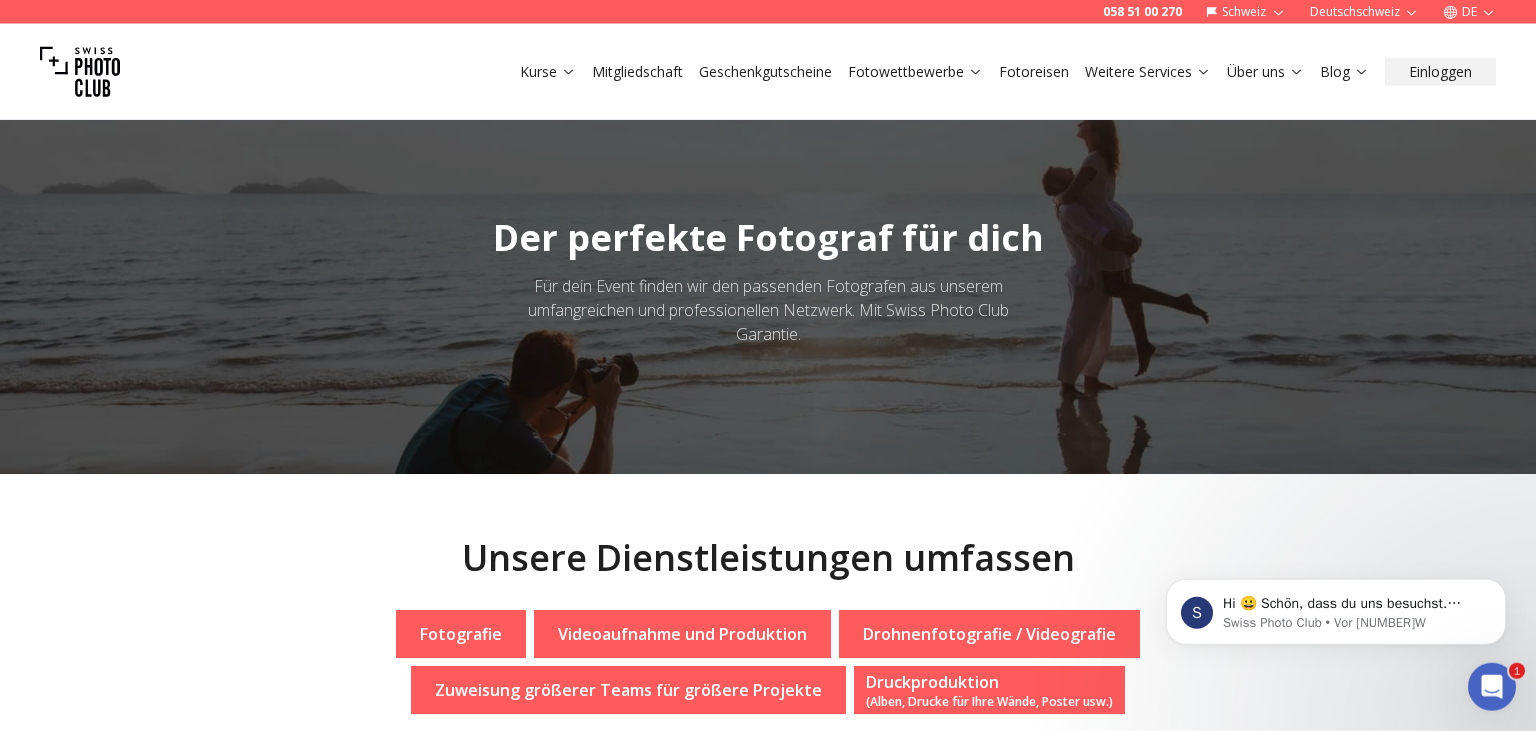 scroll, scrollTop: 0, scrollLeft: 0, axis: both 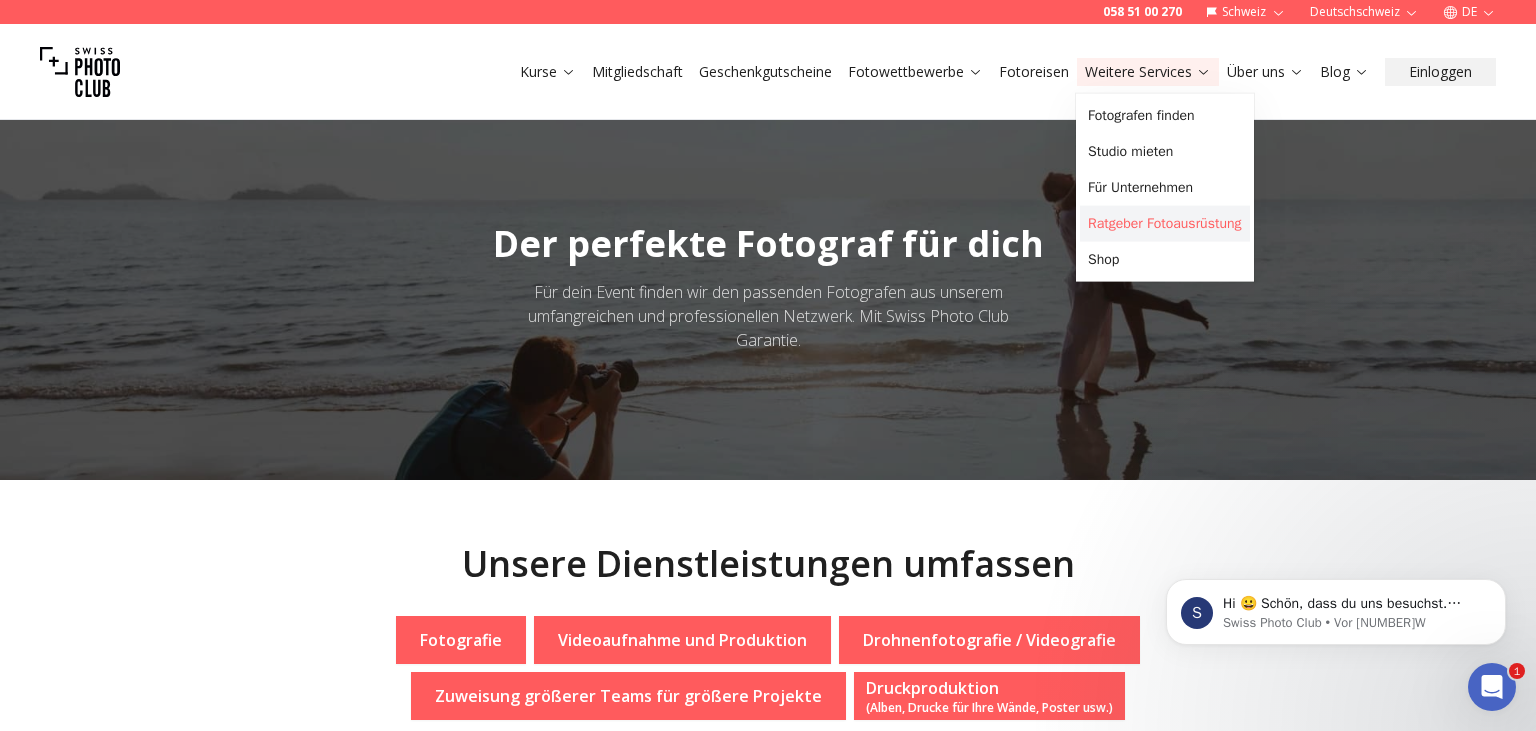 click on "Ratgeber Fotoausrüstung" at bounding box center [1165, 224] 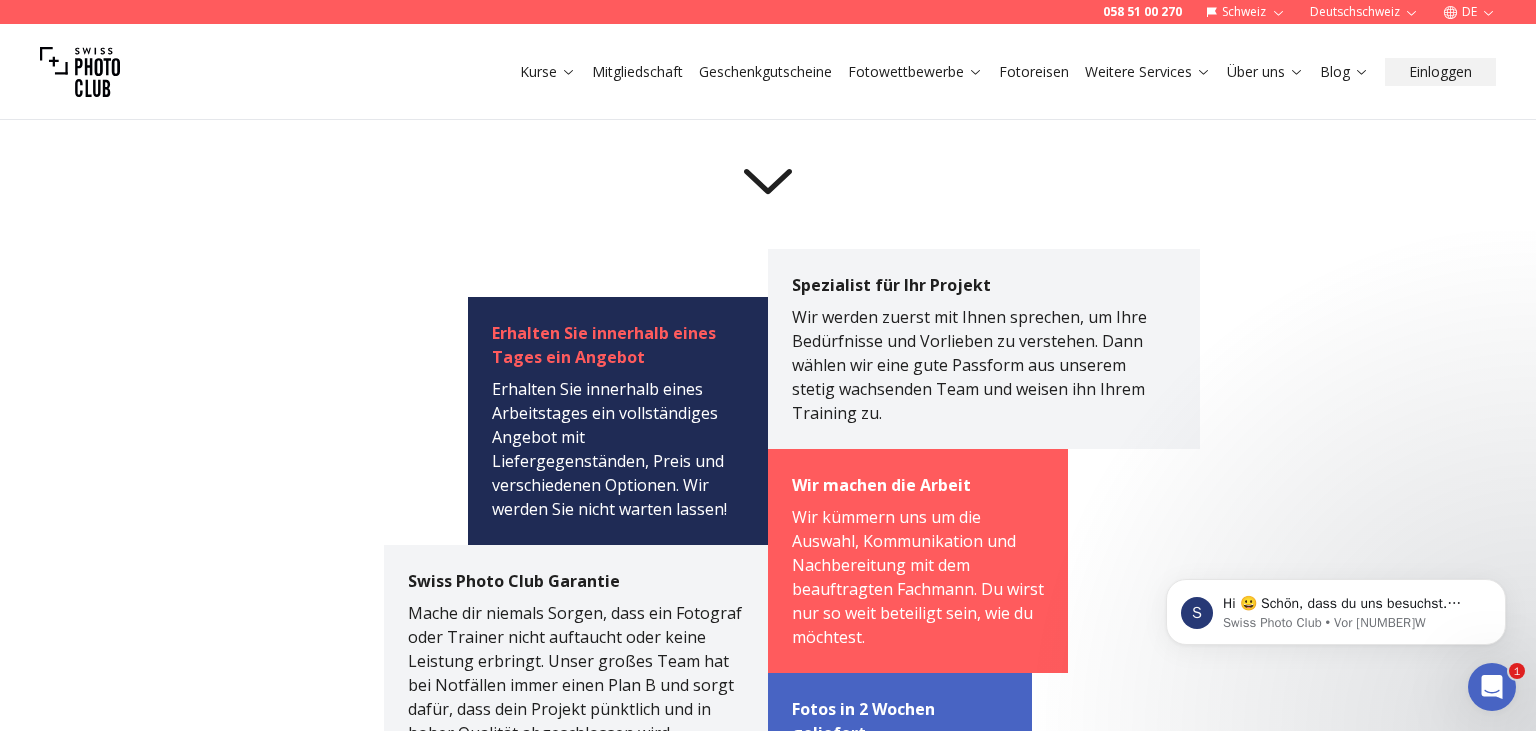 scroll, scrollTop: 0, scrollLeft: 0, axis: both 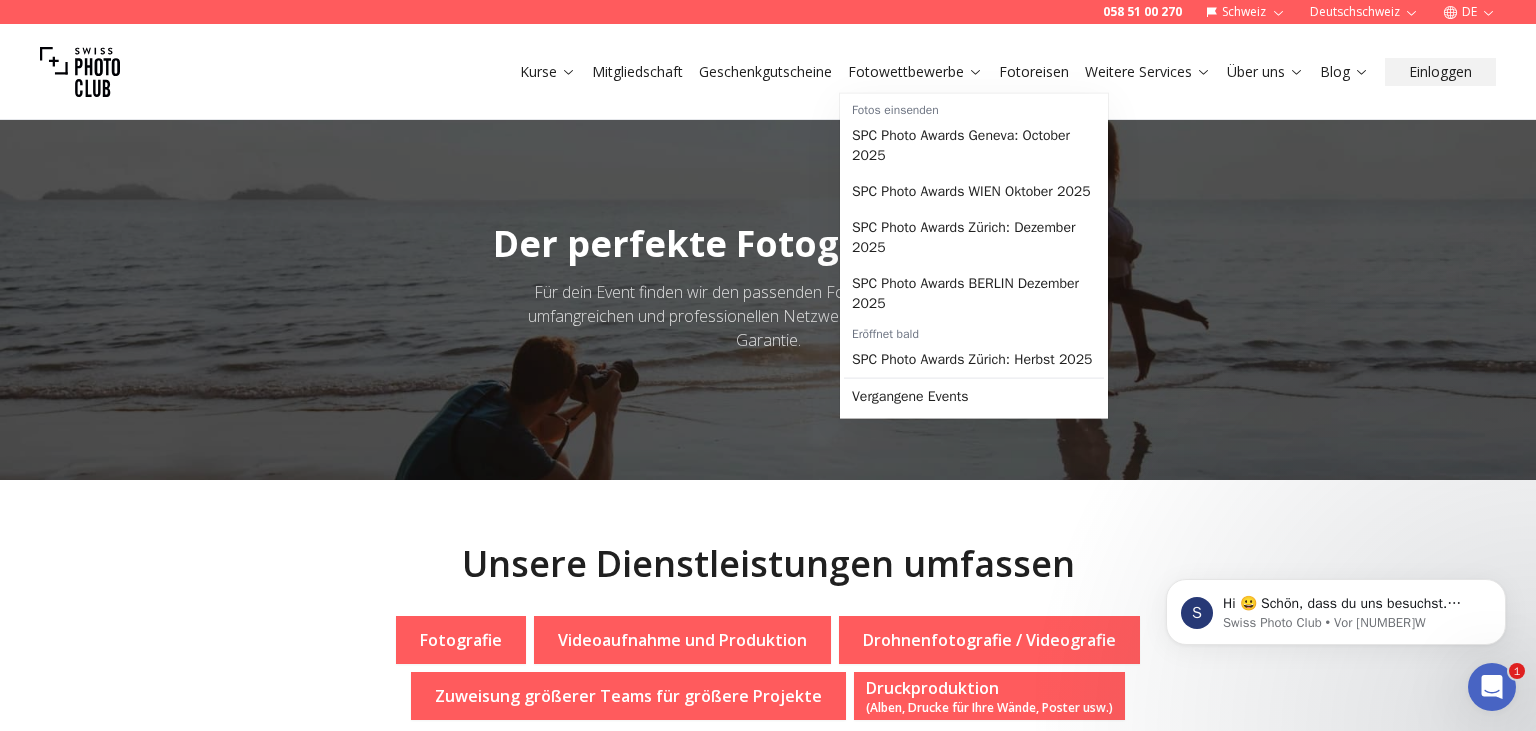 click on "Fotowettbewerbe" at bounding box center (915, 72) 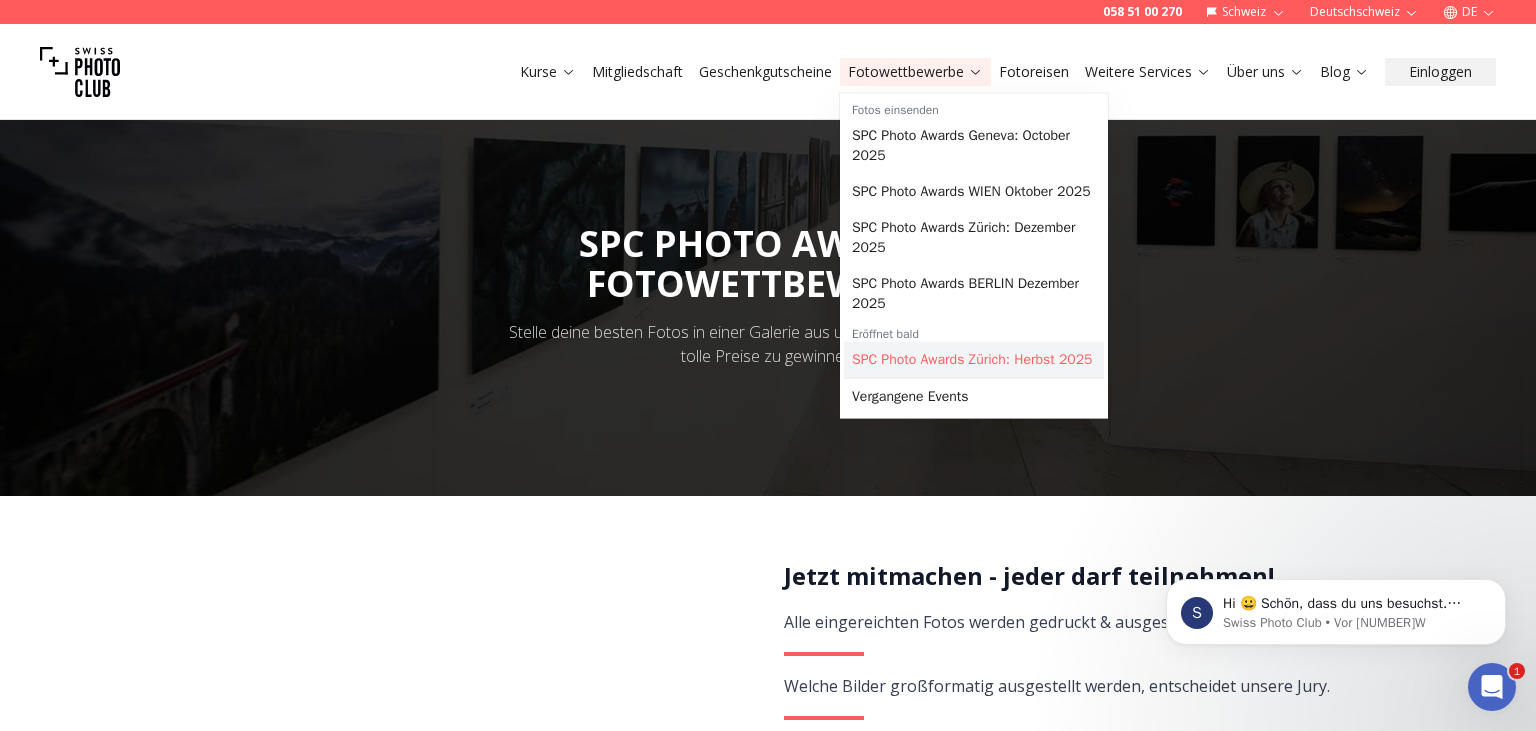 click on "SPC Photo Awards Zürich: Herbst 2025" at bounding box center (974, 360) 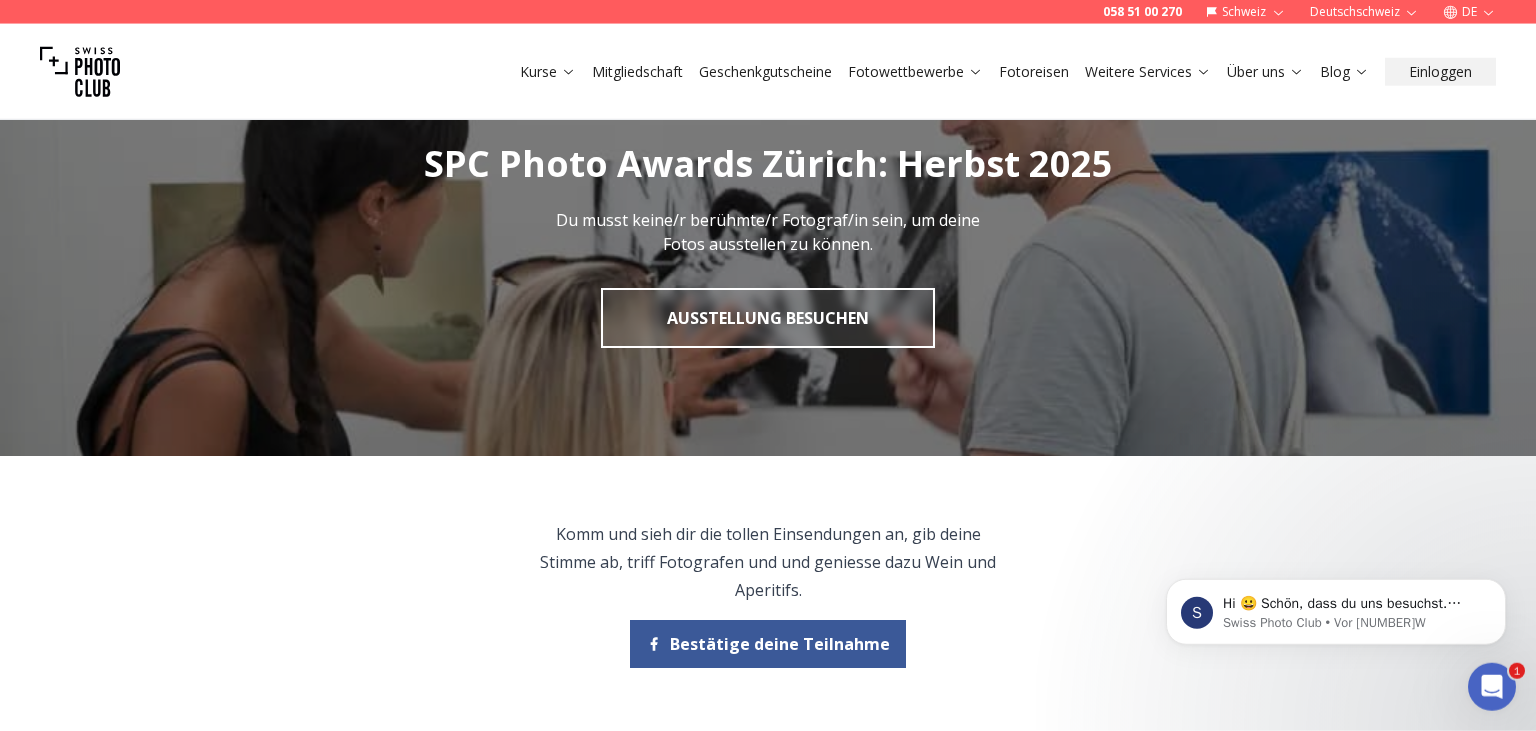 scroll, scrollTop: 0, scrollLeft: 0, axis: both 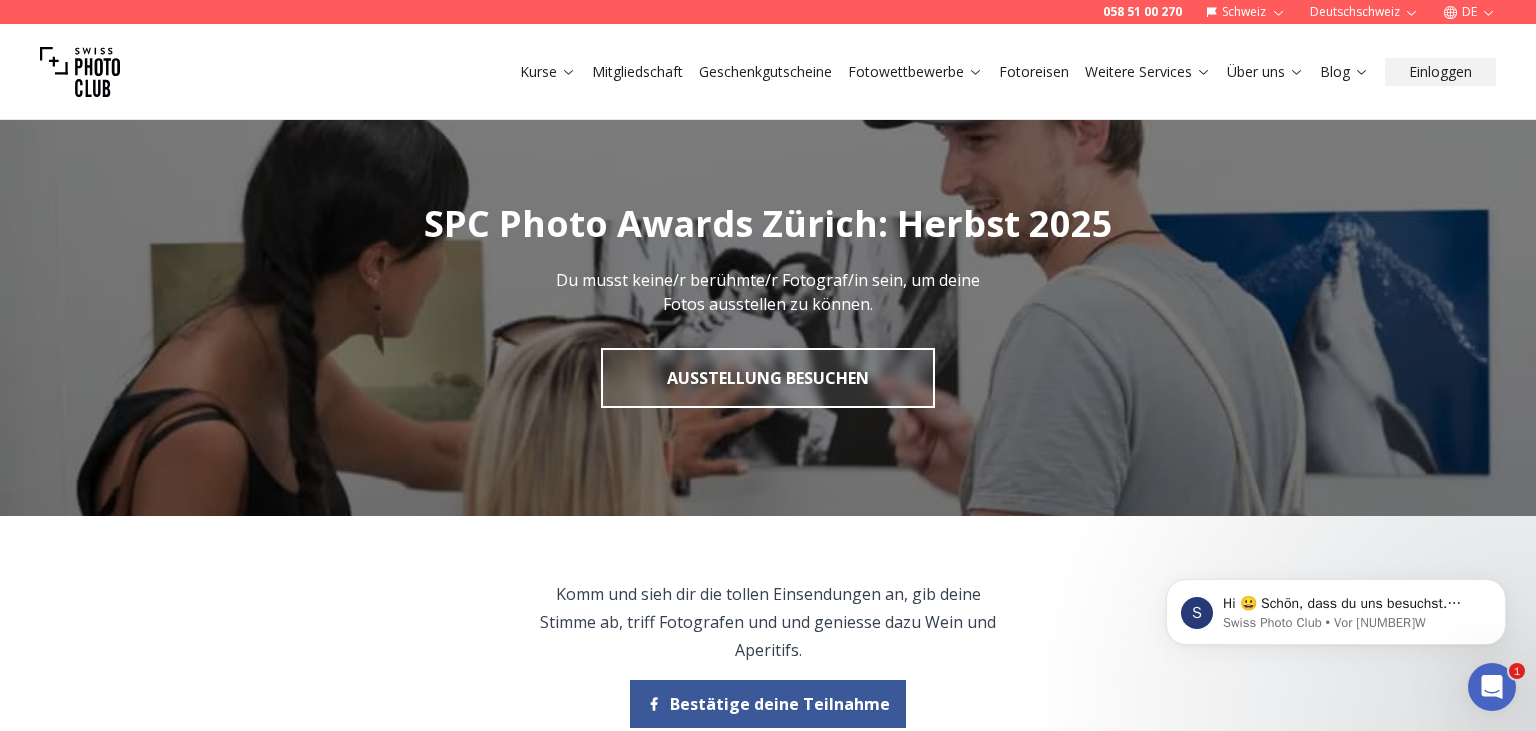 click on "Mitgliedschaft" at bounding box center (637, 72) 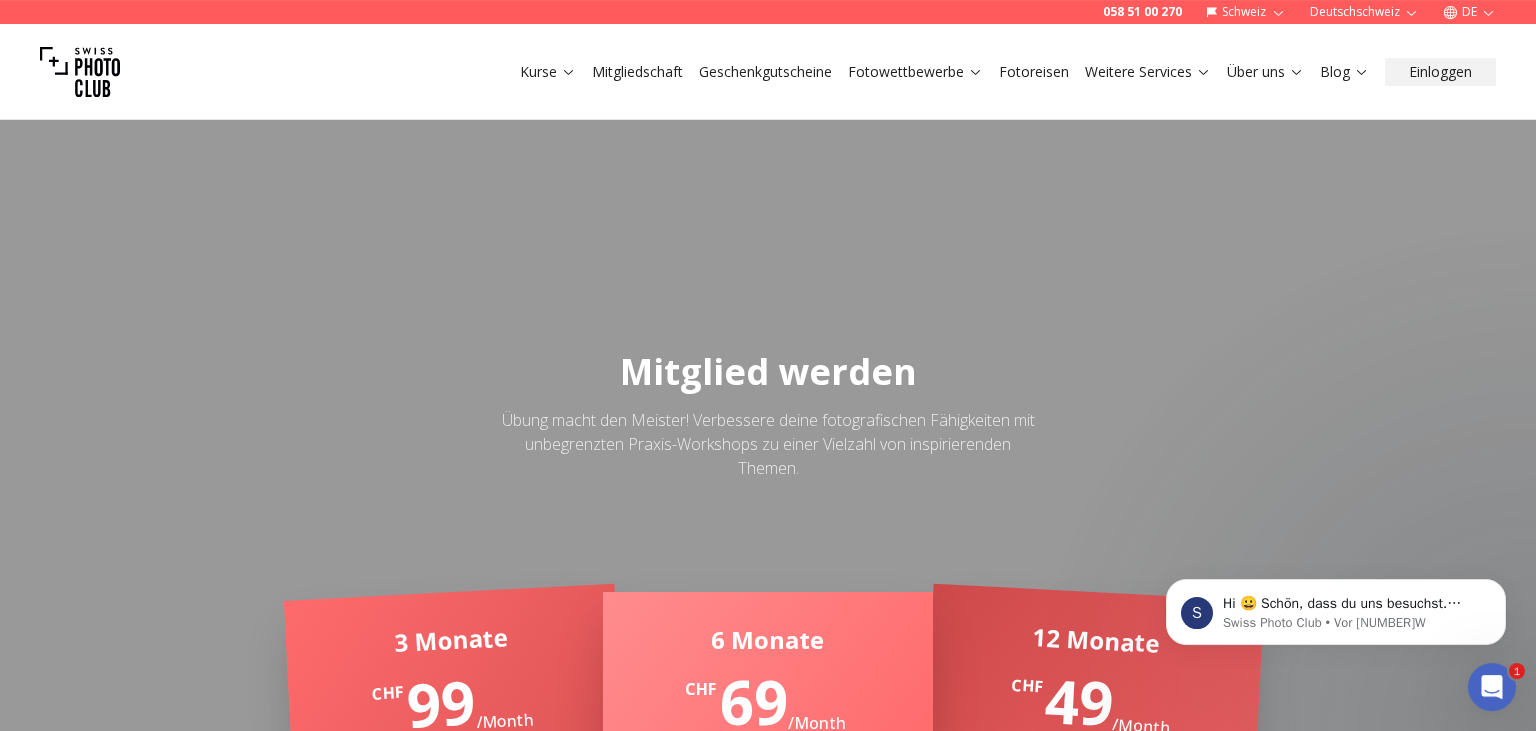 scroll, scrollTop: 0, scrollLeft: 0, axis: both 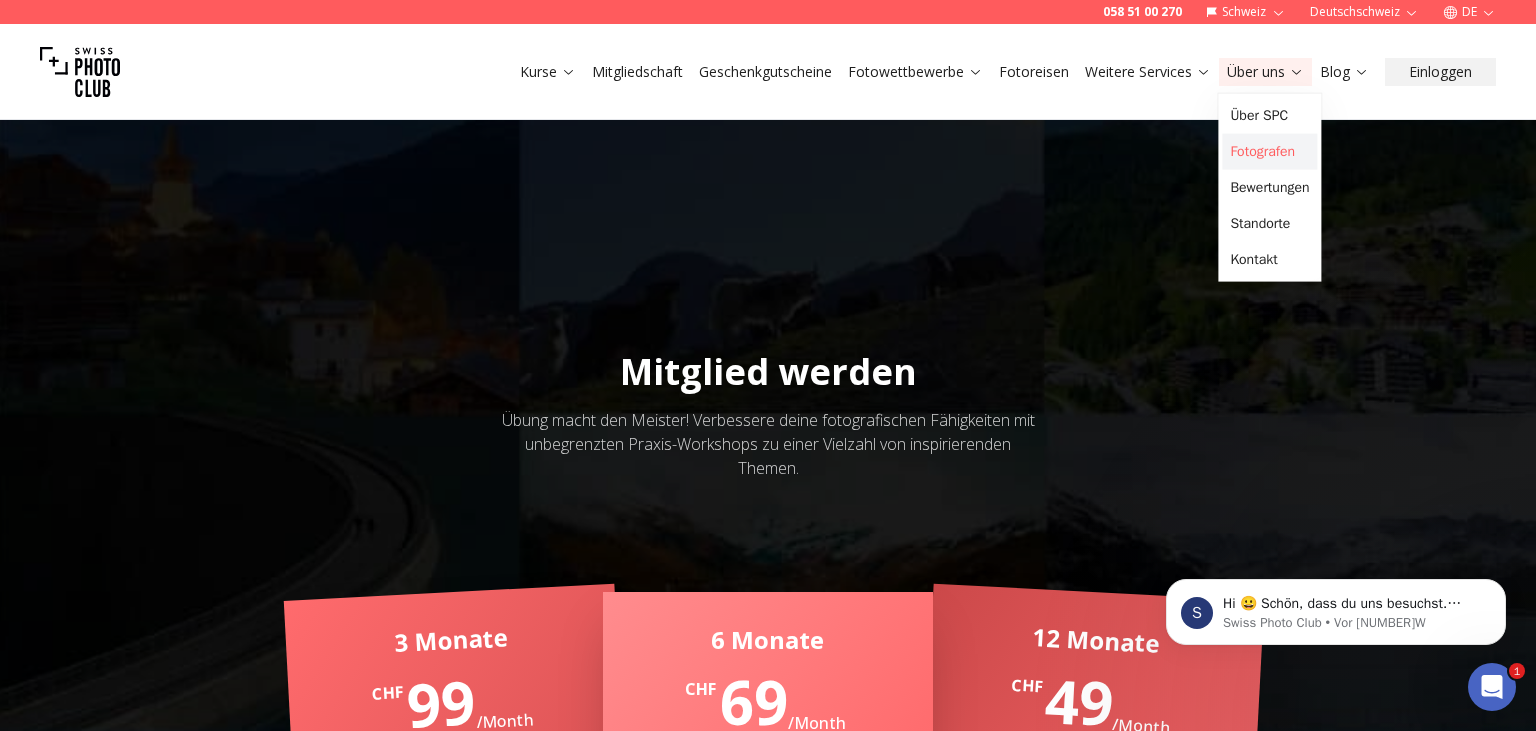 click on "Fotografen" at bounding box center [1269, 152] 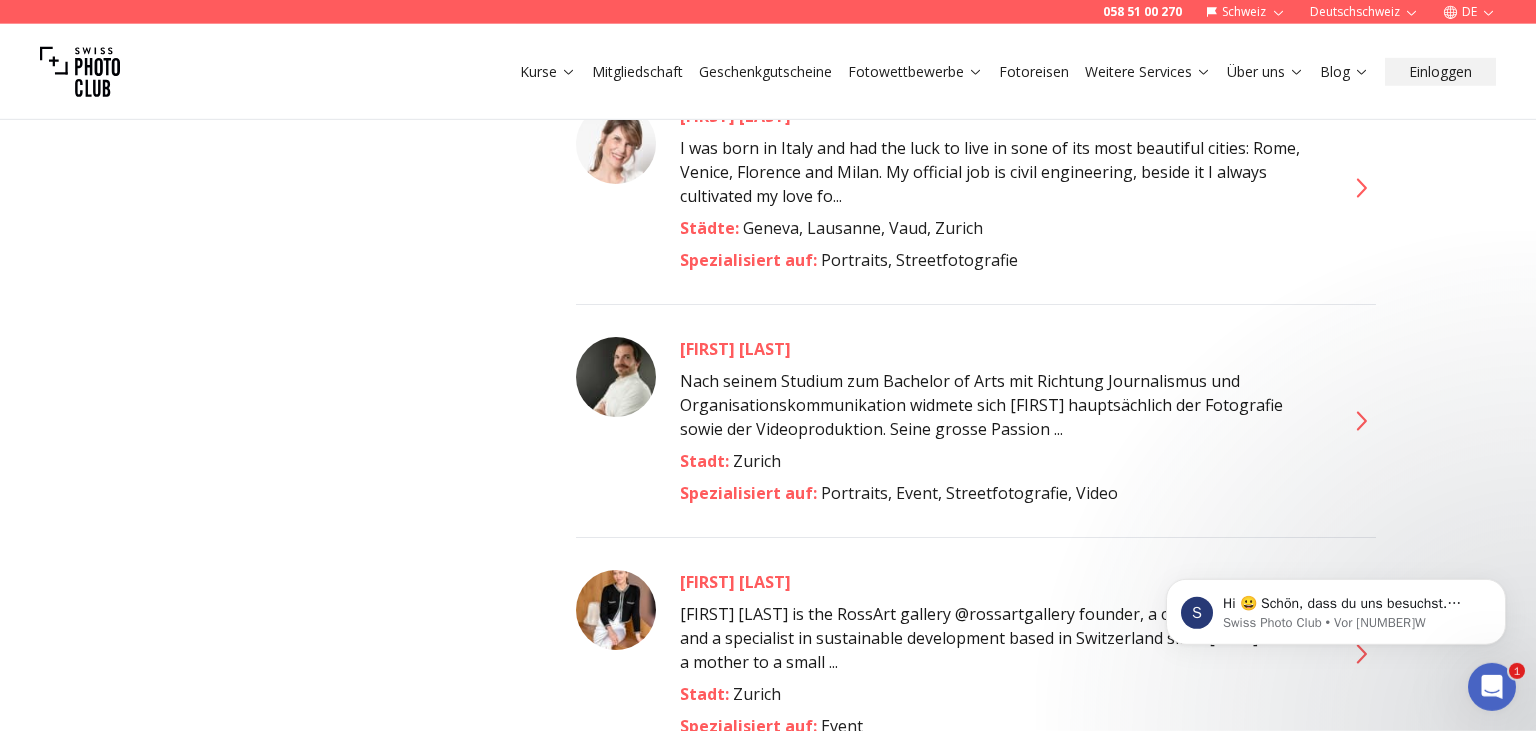 scroll, scrollTop: 9722, scrollLeft: 0, axis: vertical 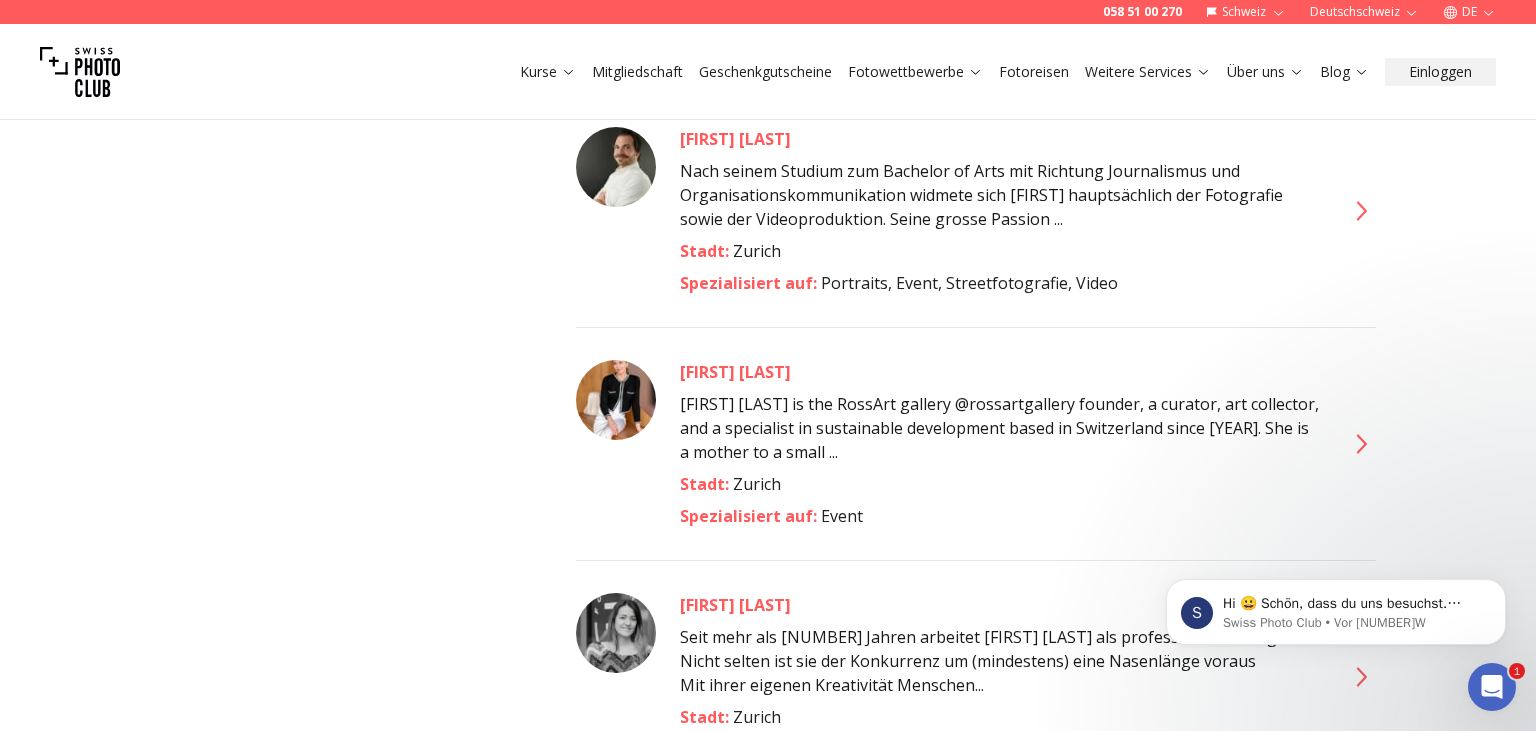 click on "[FIRST] [LAST]" at bounding box center (1000, 372) 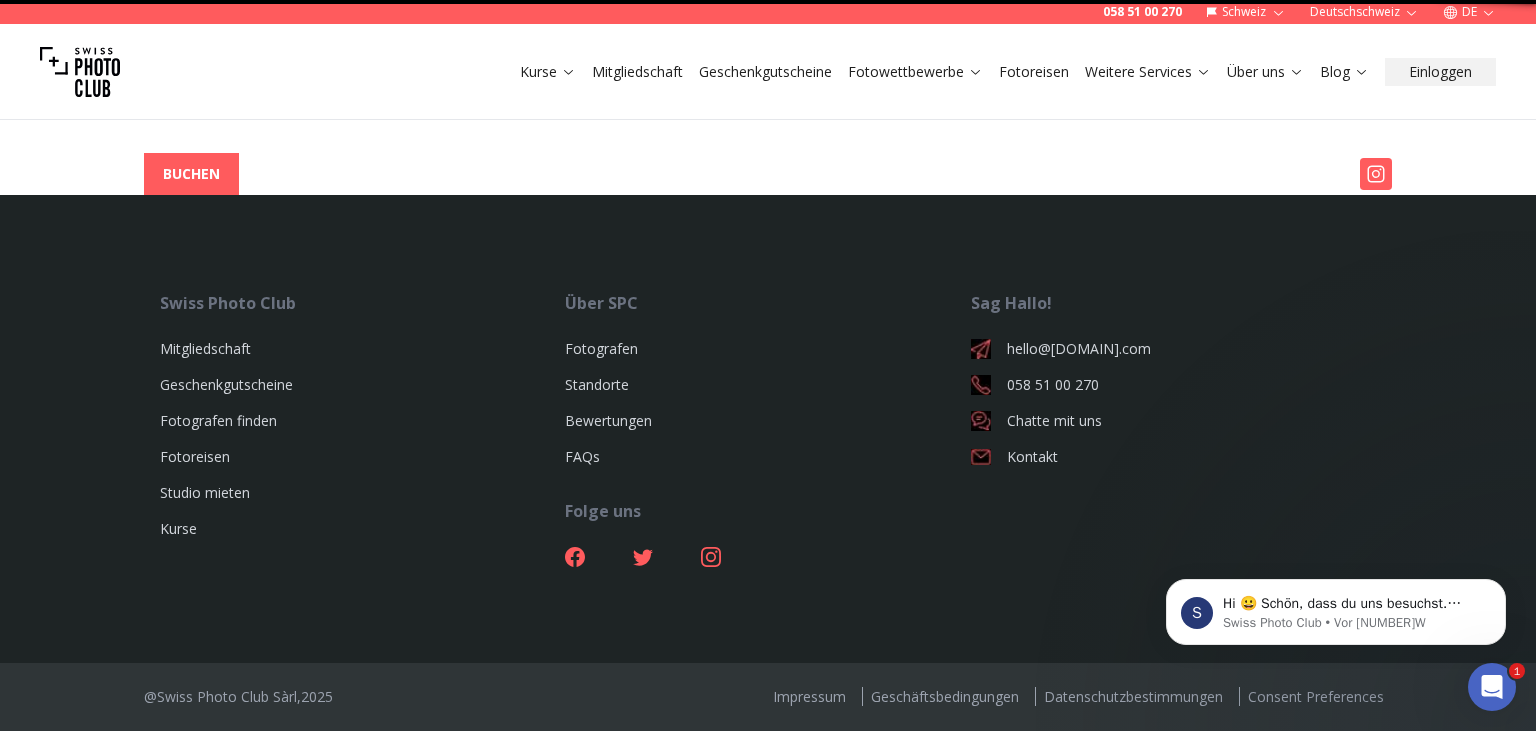 scroll, scrollTop: 0, scrollLeft: 0, axis: both 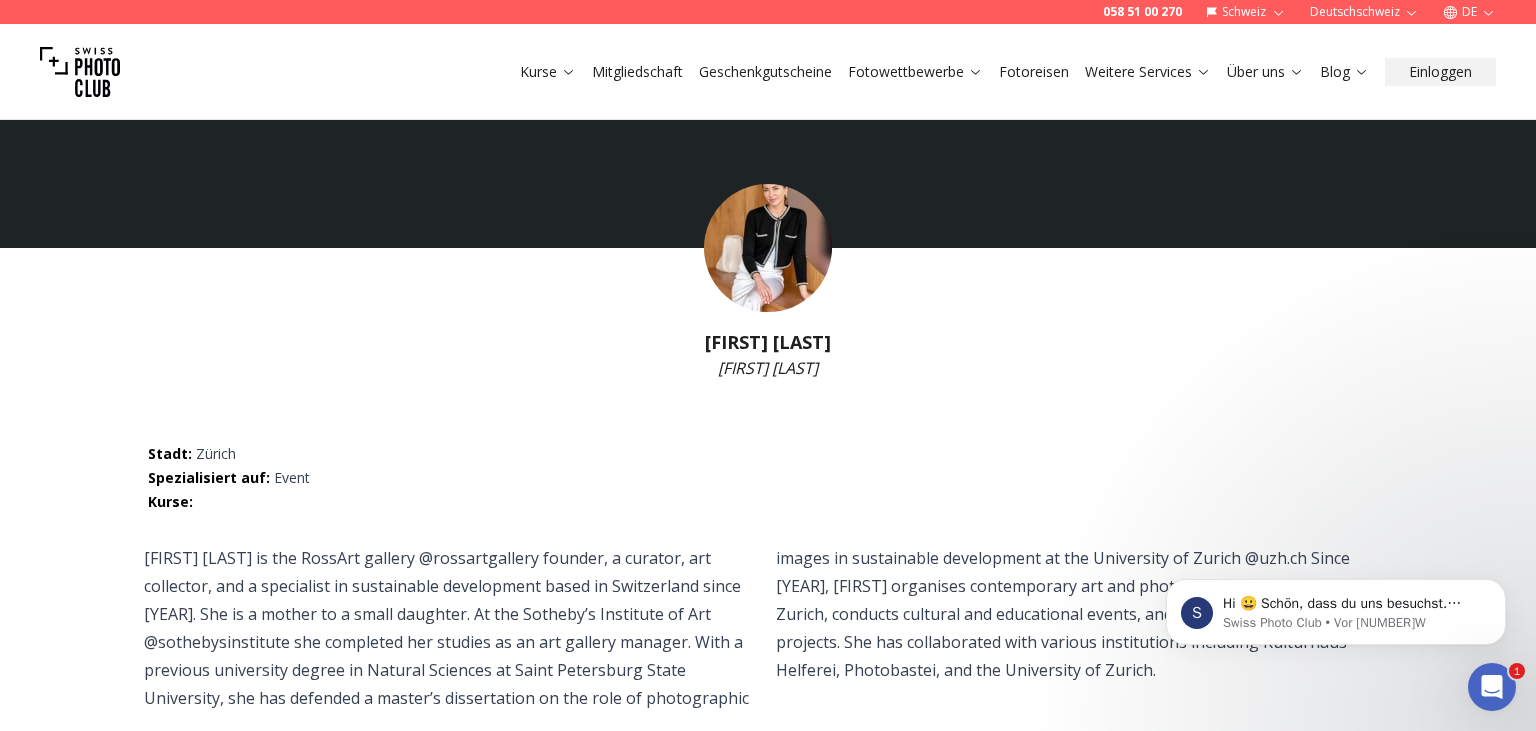 click at bounding box center [768, 248] 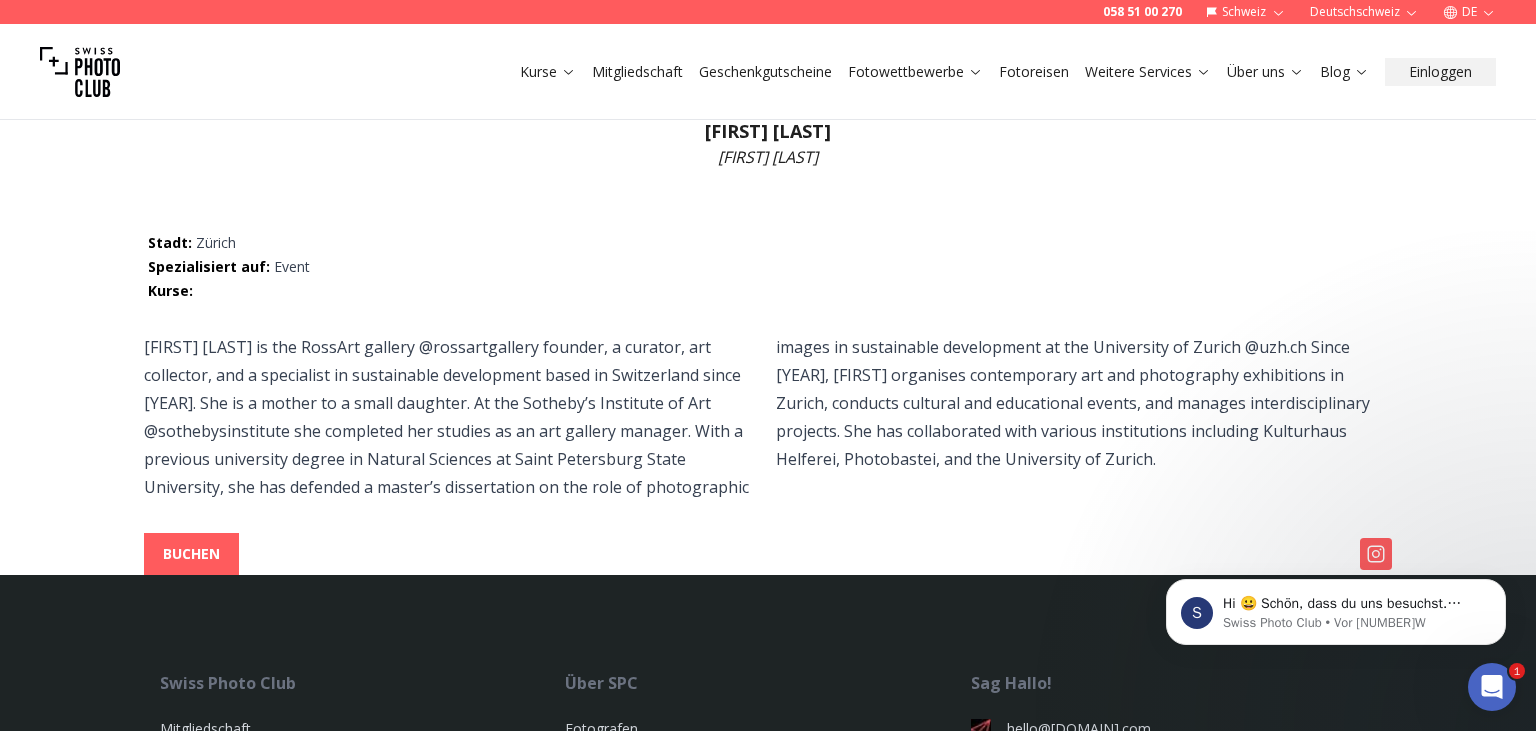 scroll, scrollTop: 0, scrollLeft: 0, axis: both 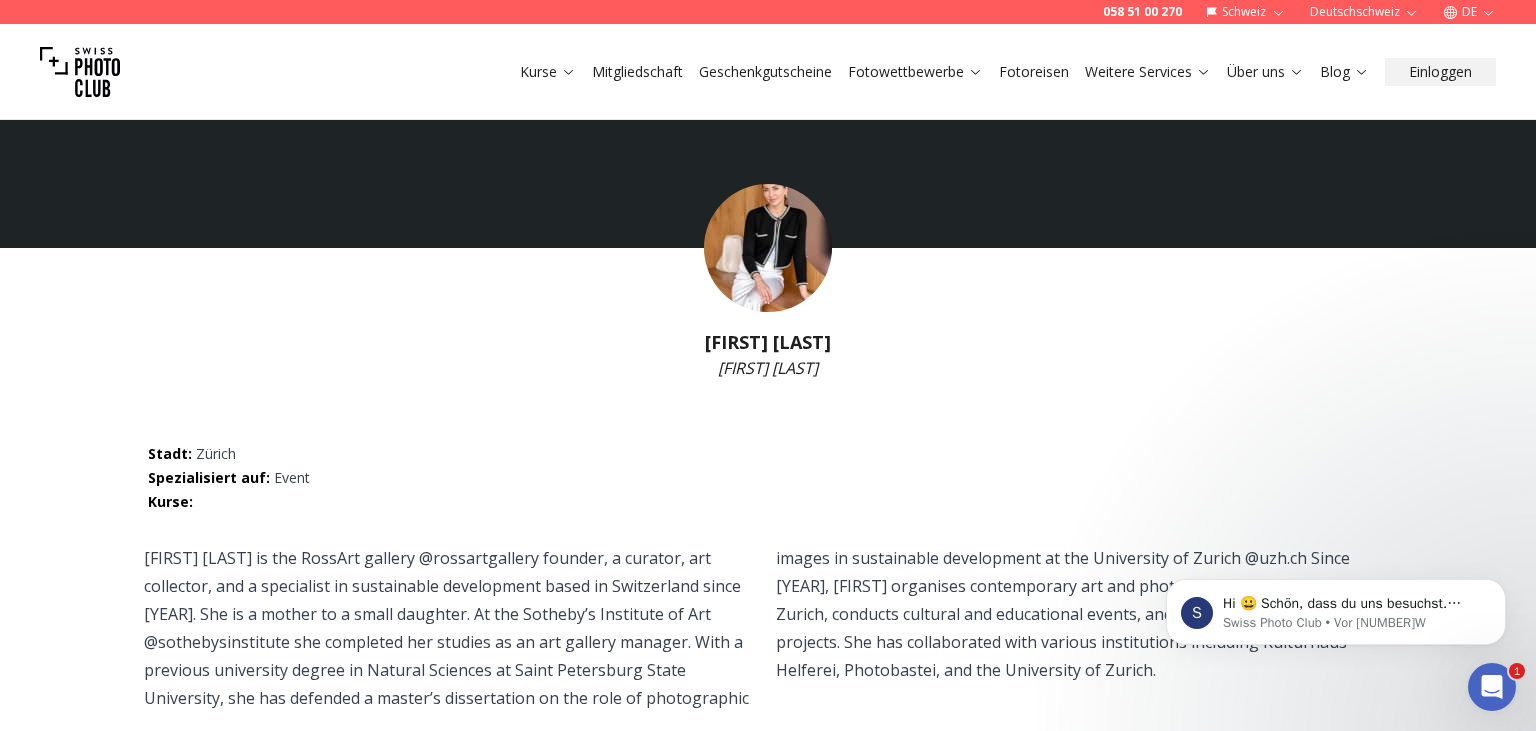 drag, startPoint x: 870, startPoint y: 339, endPoint x: 694, endPoint y: 346, distance: 176.13914 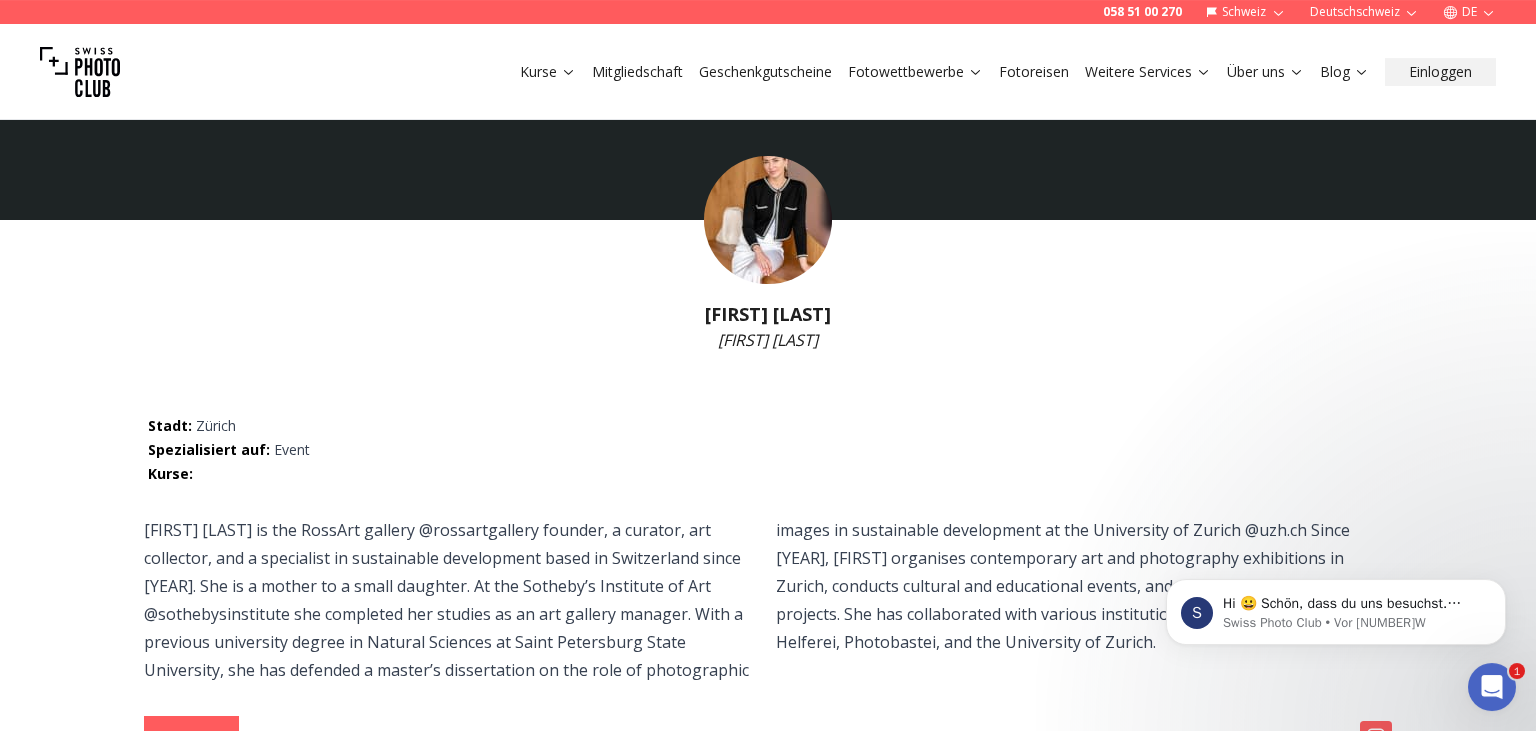 scroll, scrollTop: 0, scrollLeft: 0, axis: both 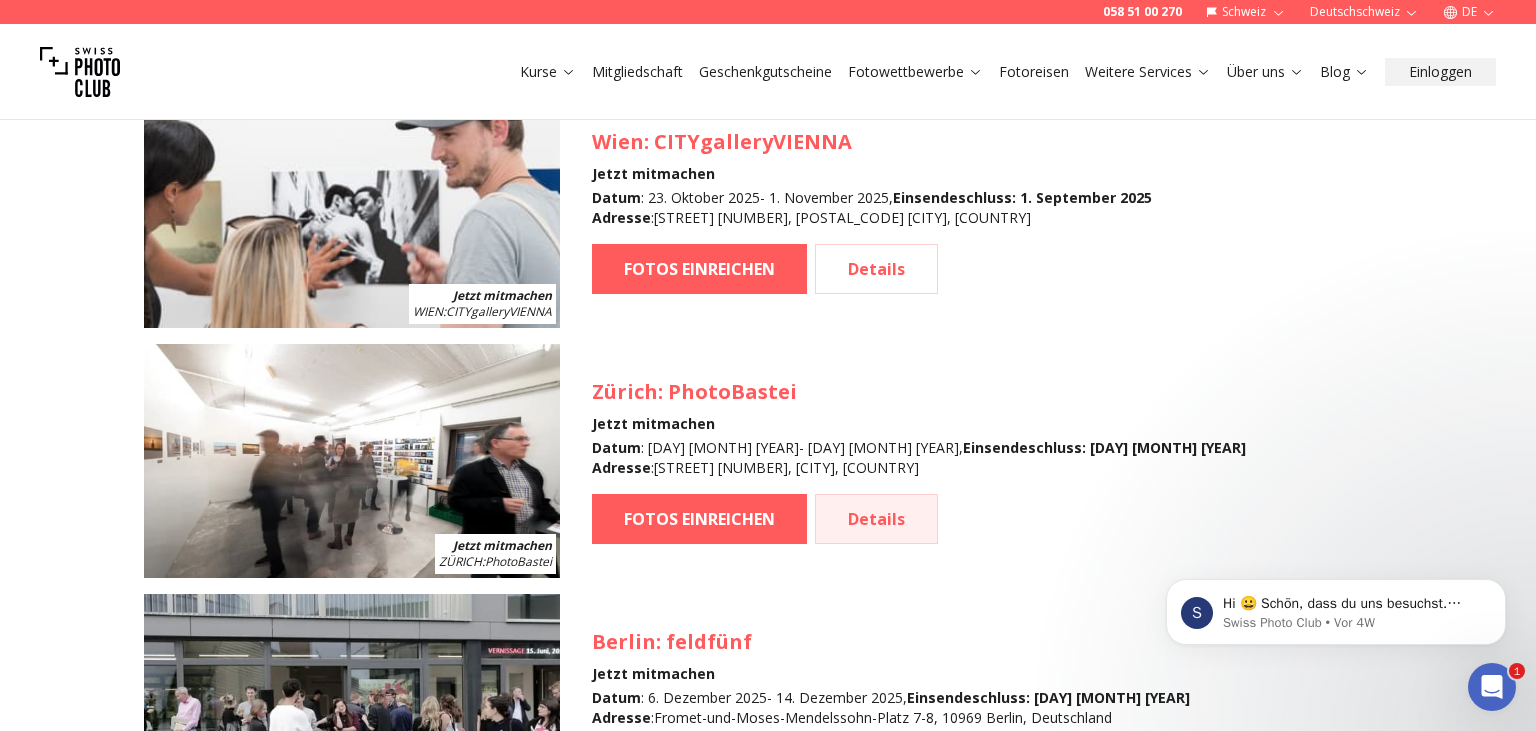 click on "Details" at bounding box center [876, 519] 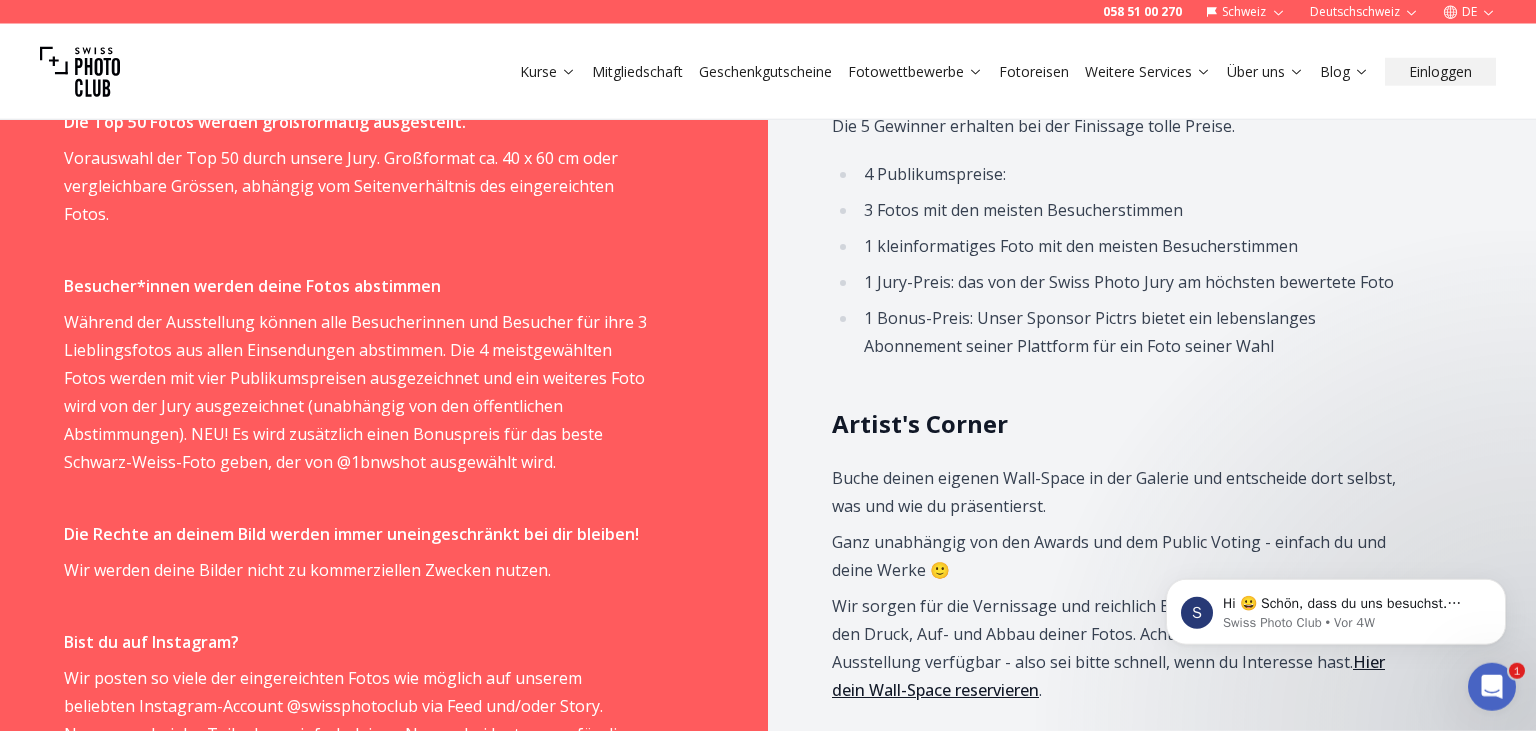 scroll, scrollTop: 1689, scrollLeft: 0, axis: vertical 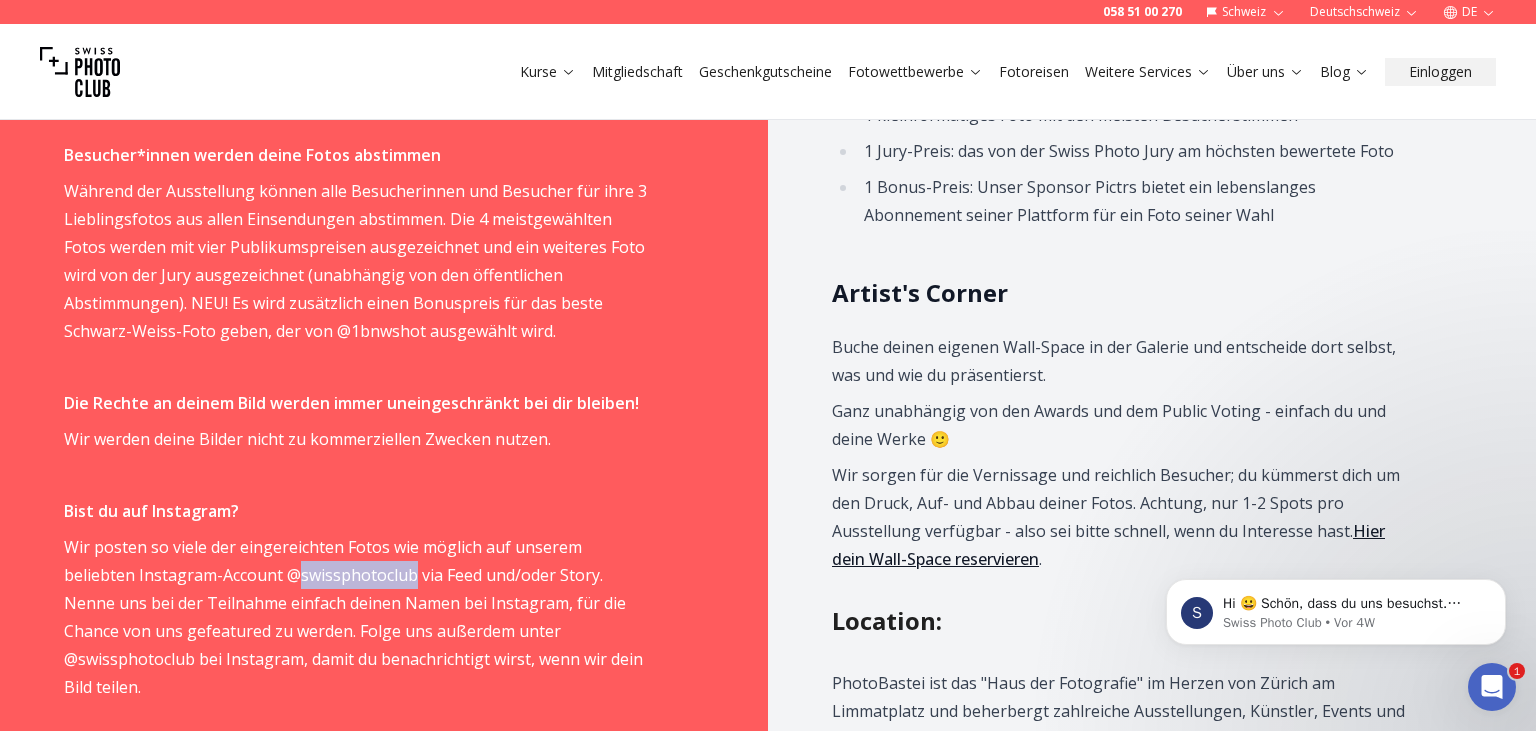 drag, startPoint x: 414, startPoint y: 514, endPoint x: 292, endPoint y: 519, distance: 122.10242 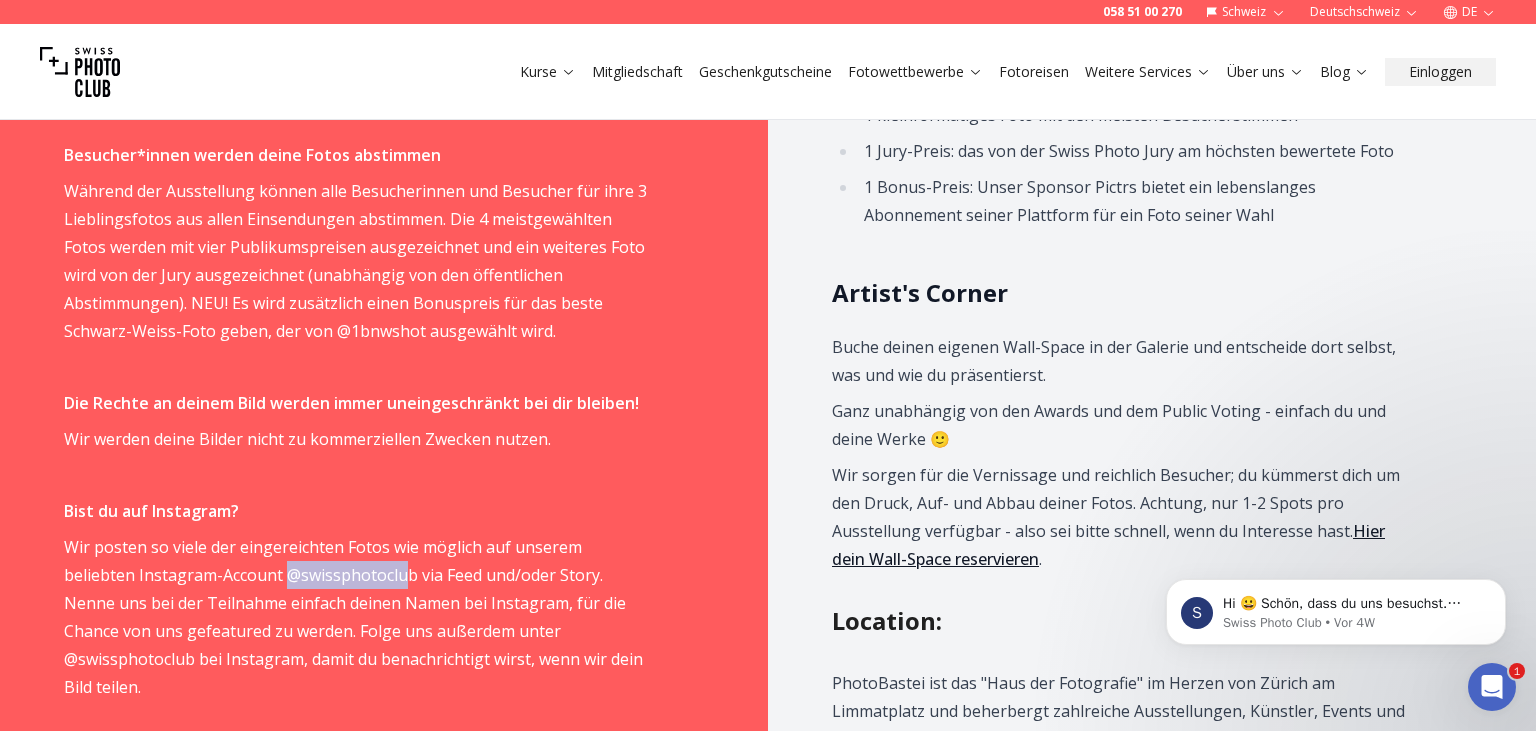 drag, startPoint x: 285, startPoint y: 521, endPoint x: 408, endPoint y: 521, distance: 123 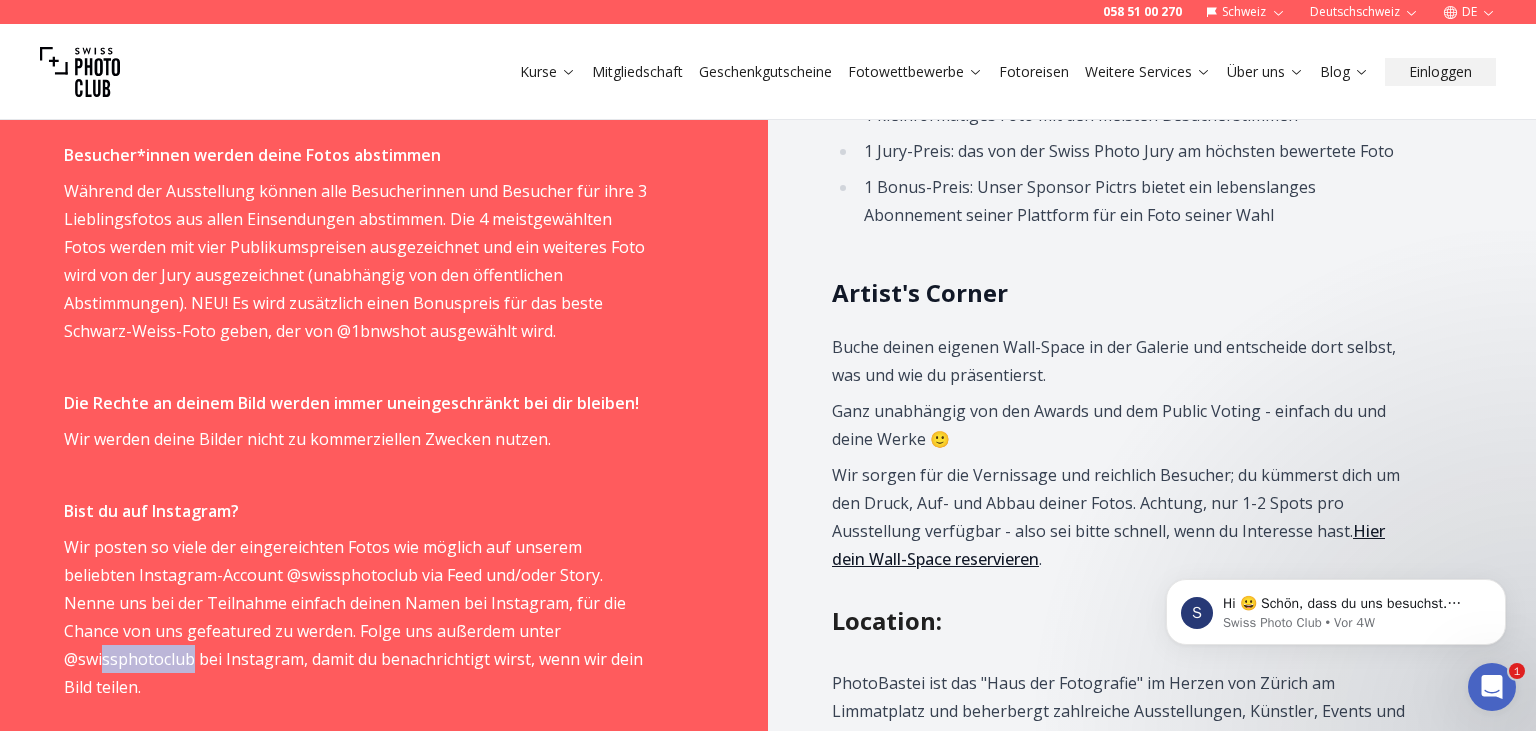 drag, startPoint x: 601, startPoint y: 575, endPoint x: 506, endPoint y: 582, distance: 95.257545 